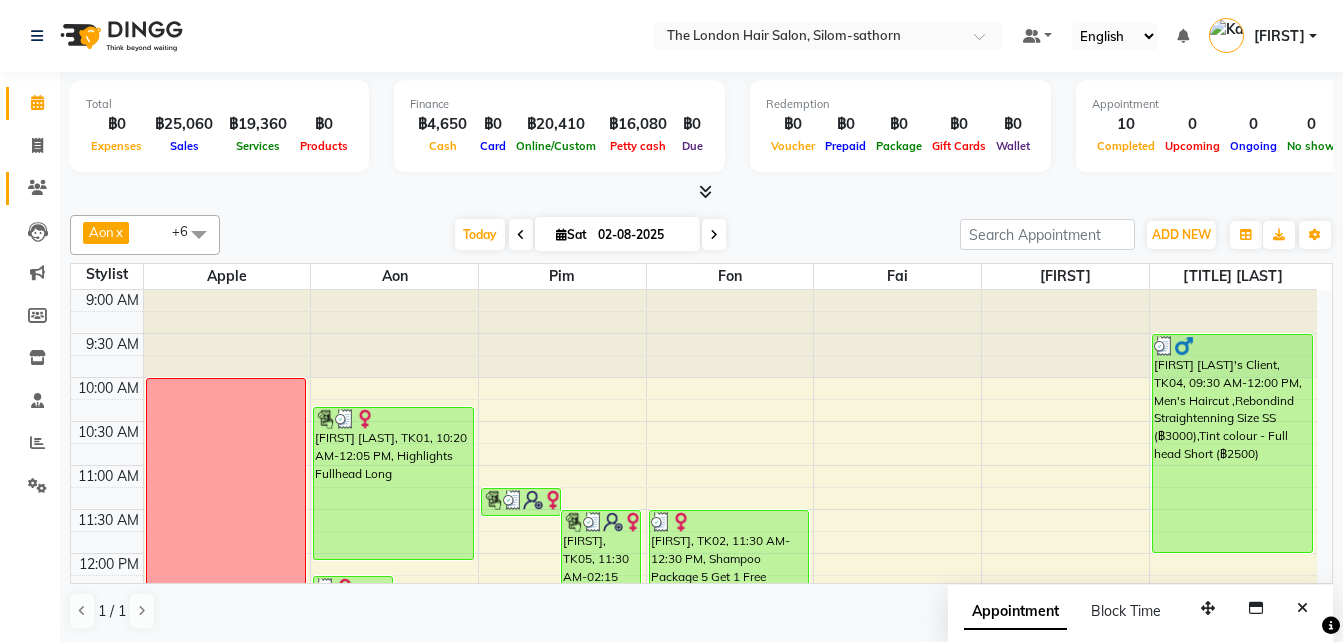 scroll, scrollTop: 0, scrollLeft: 0, axis: both 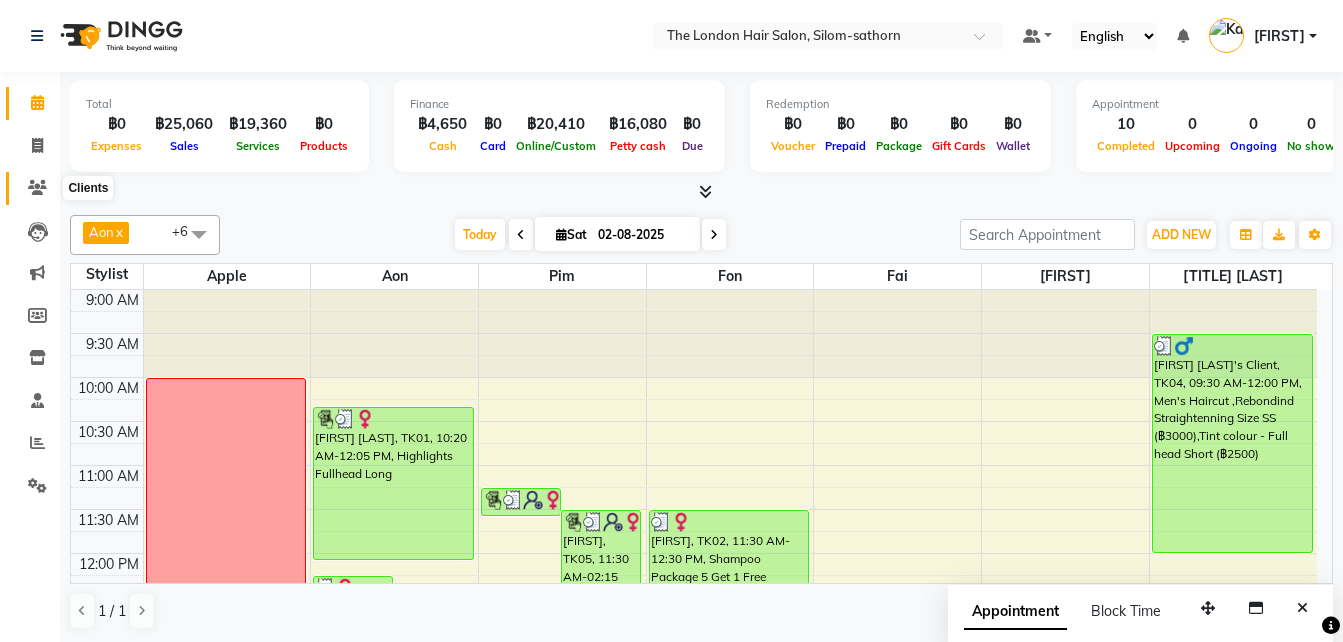 click 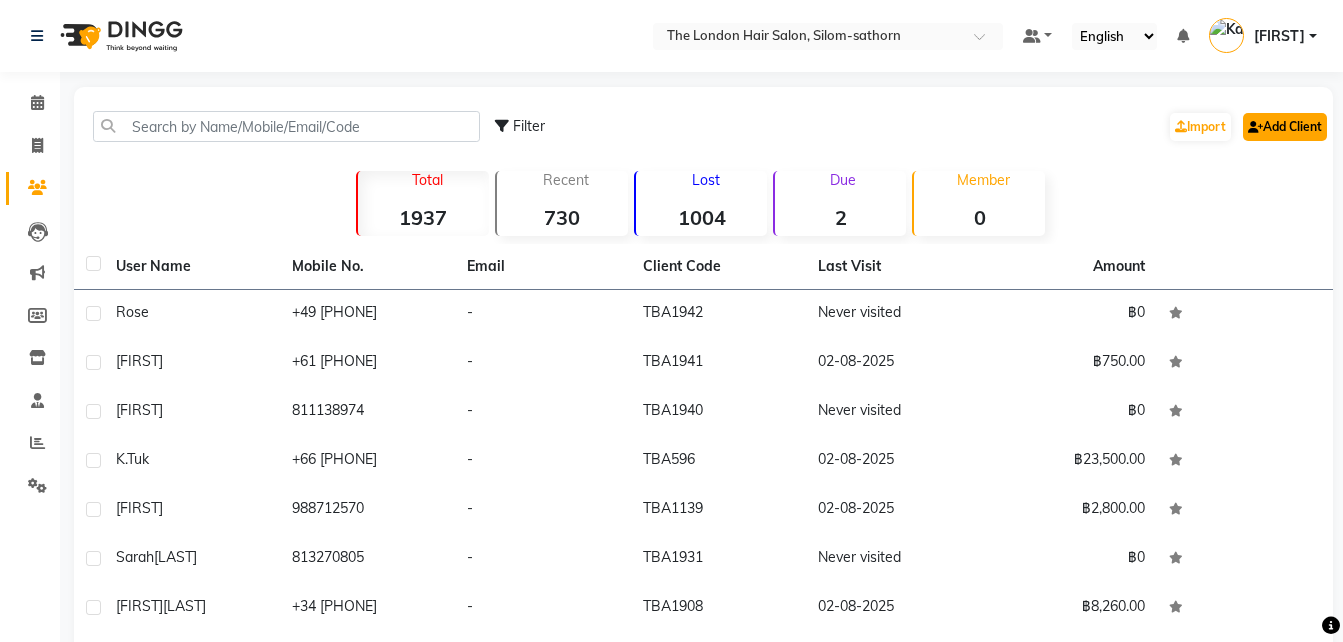 click on "Add Client" 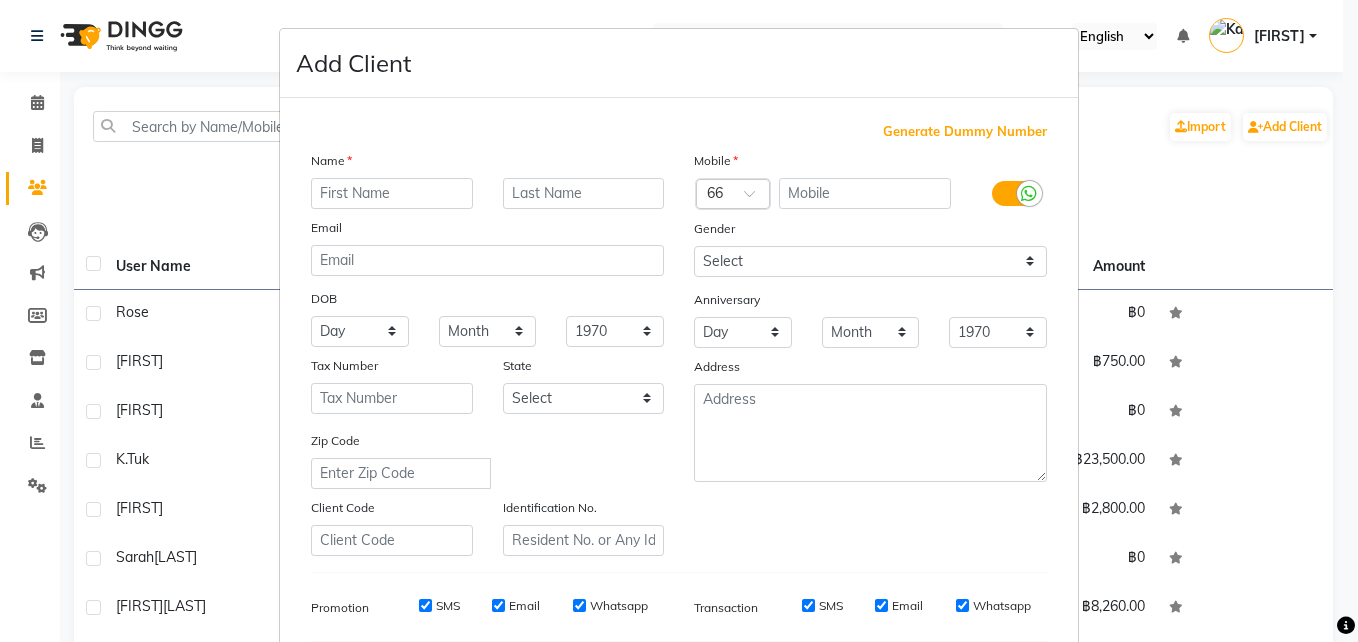 click at bounding box center [392, 193] 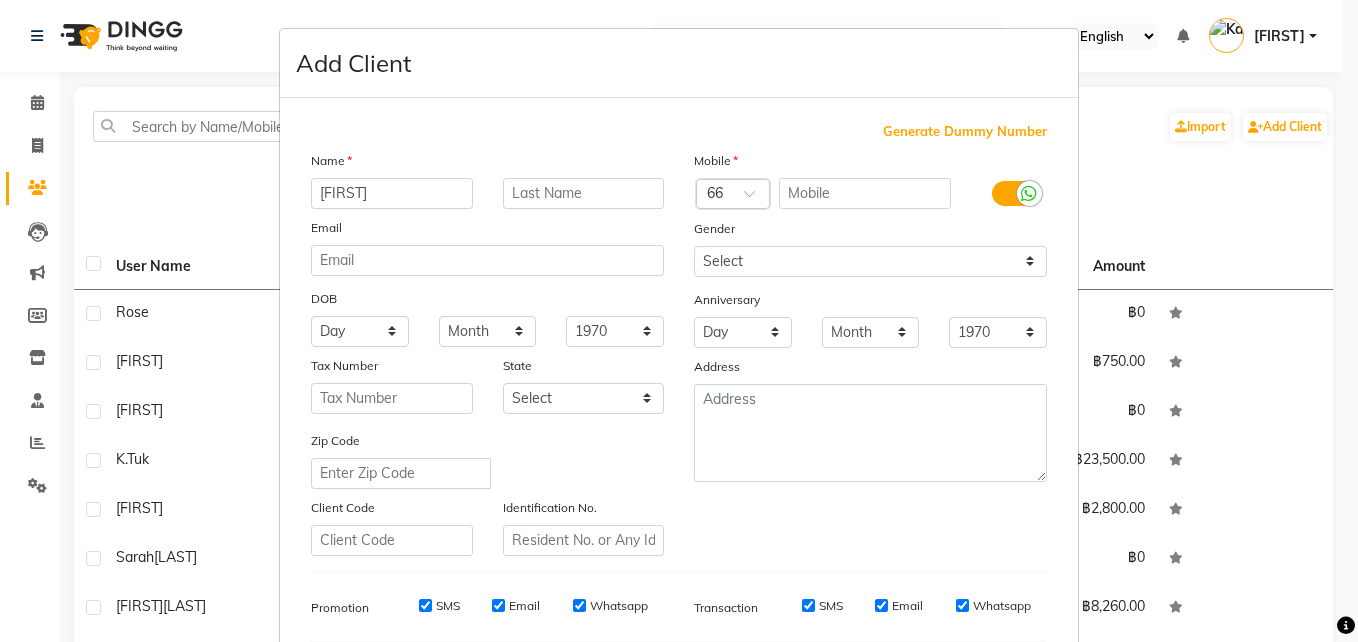 type on "[FIRST]" 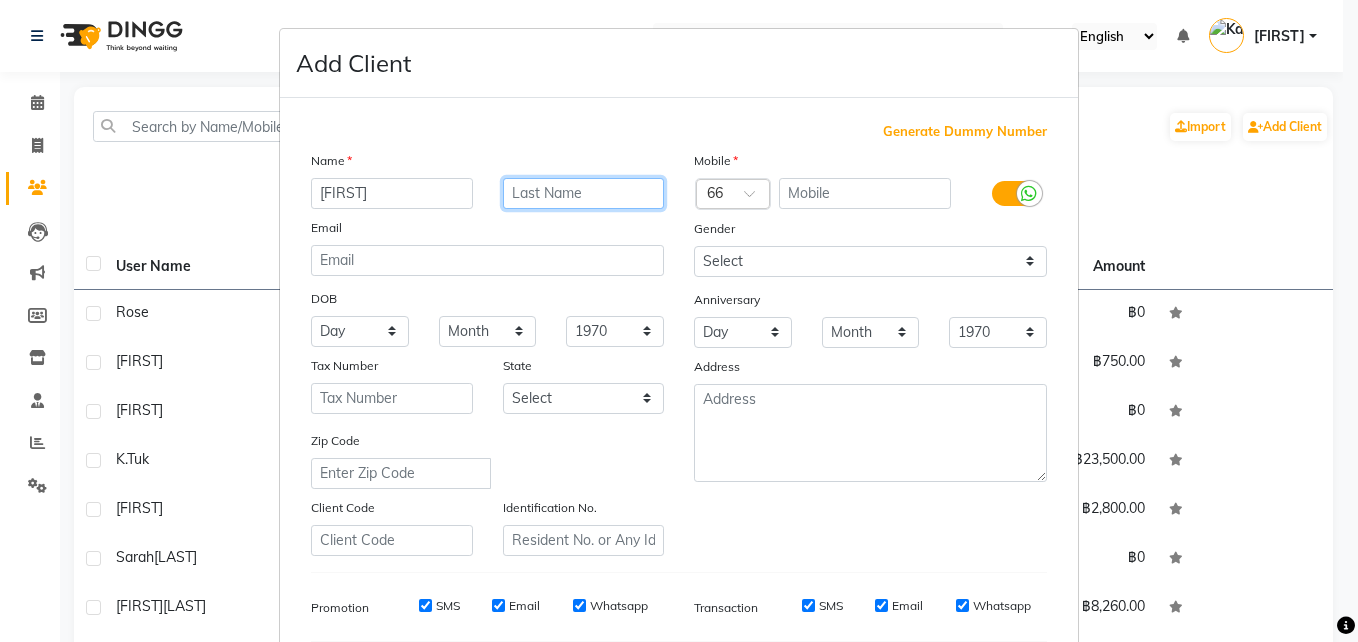 click at bounding box center [584, 193] 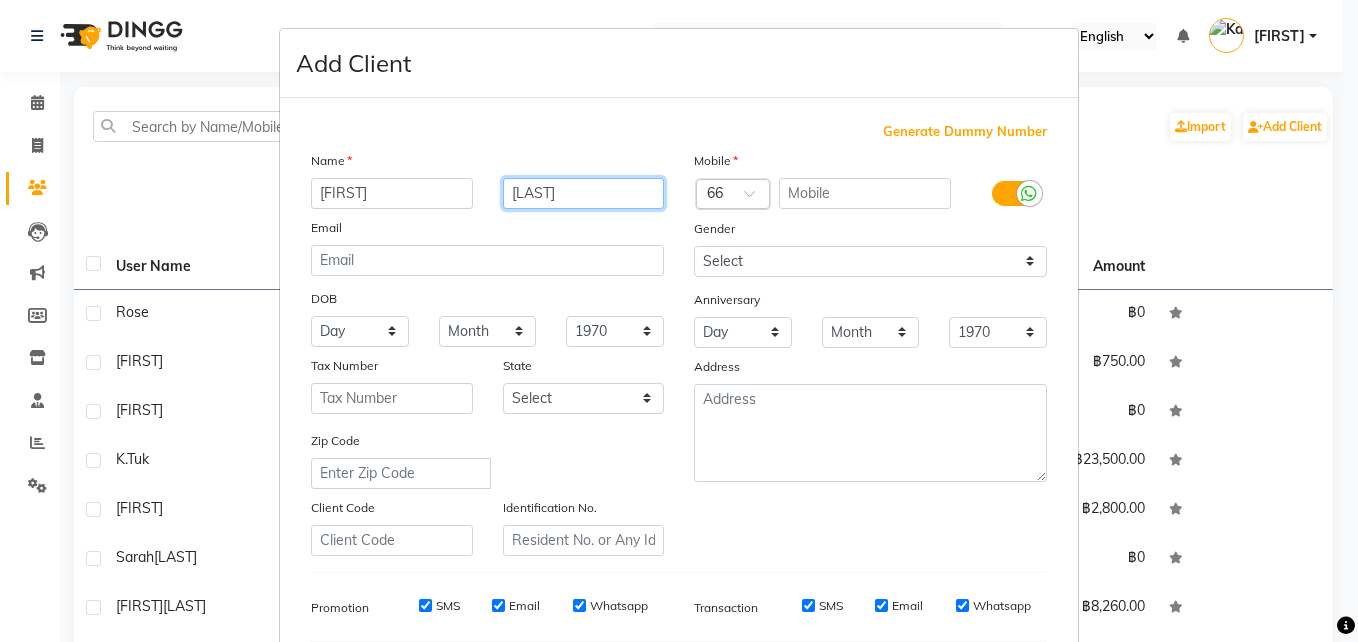 type on "[LAST]" 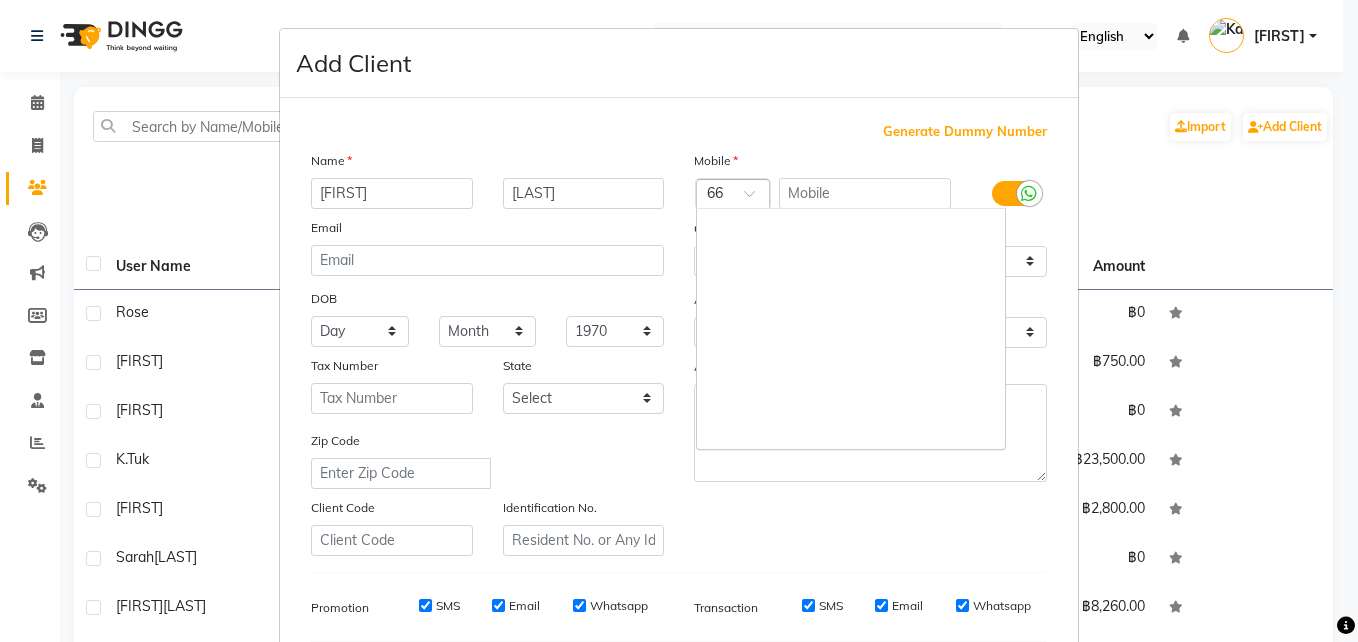 click at bounding box center [733, 195] 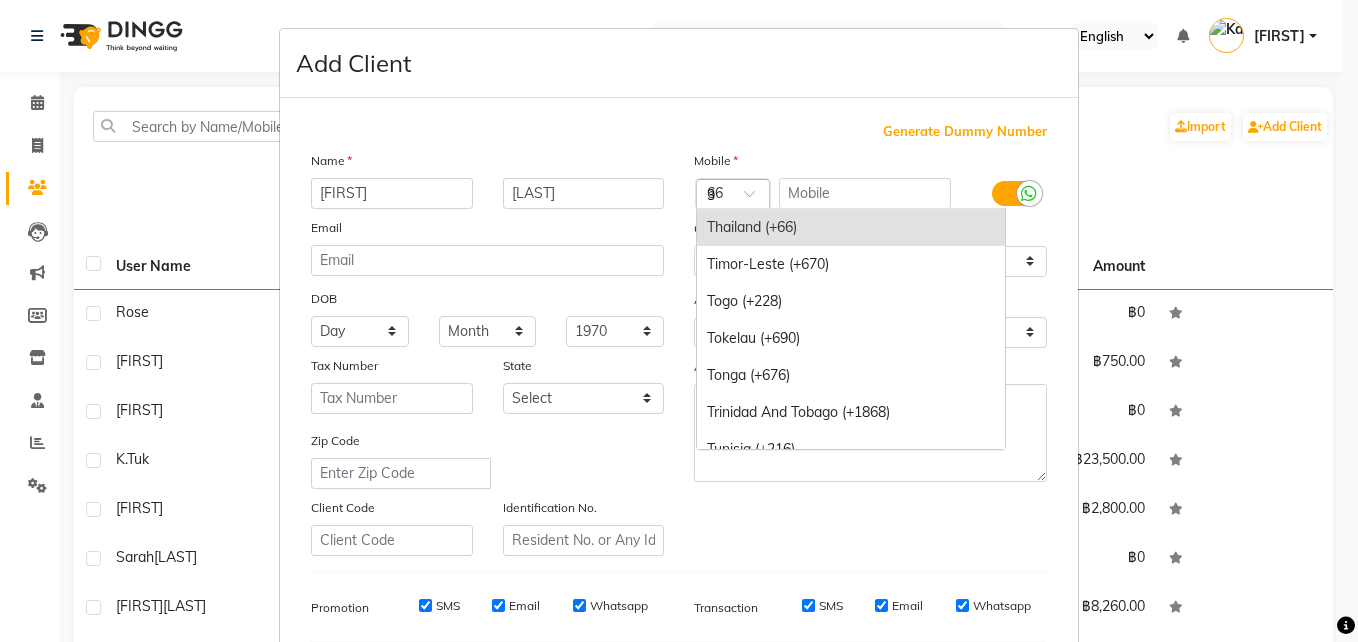 scroll, scrollTop: 2128, scrollLeft: 0, axis: vertical 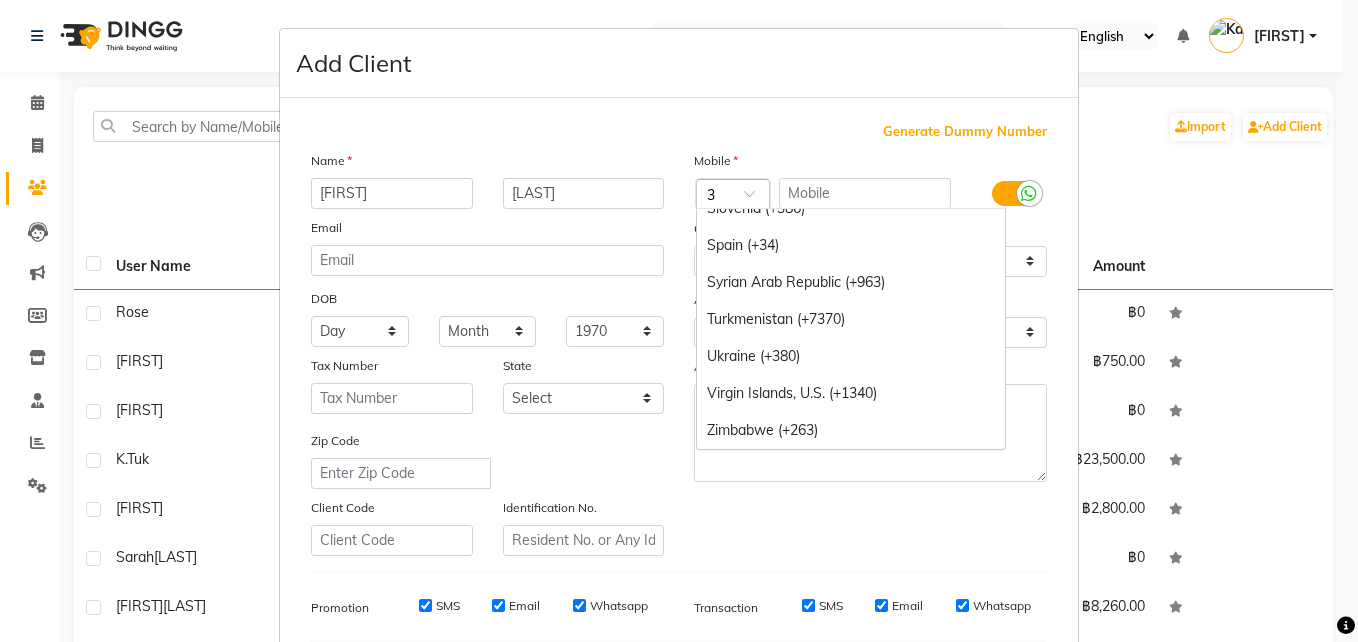 type on "32" 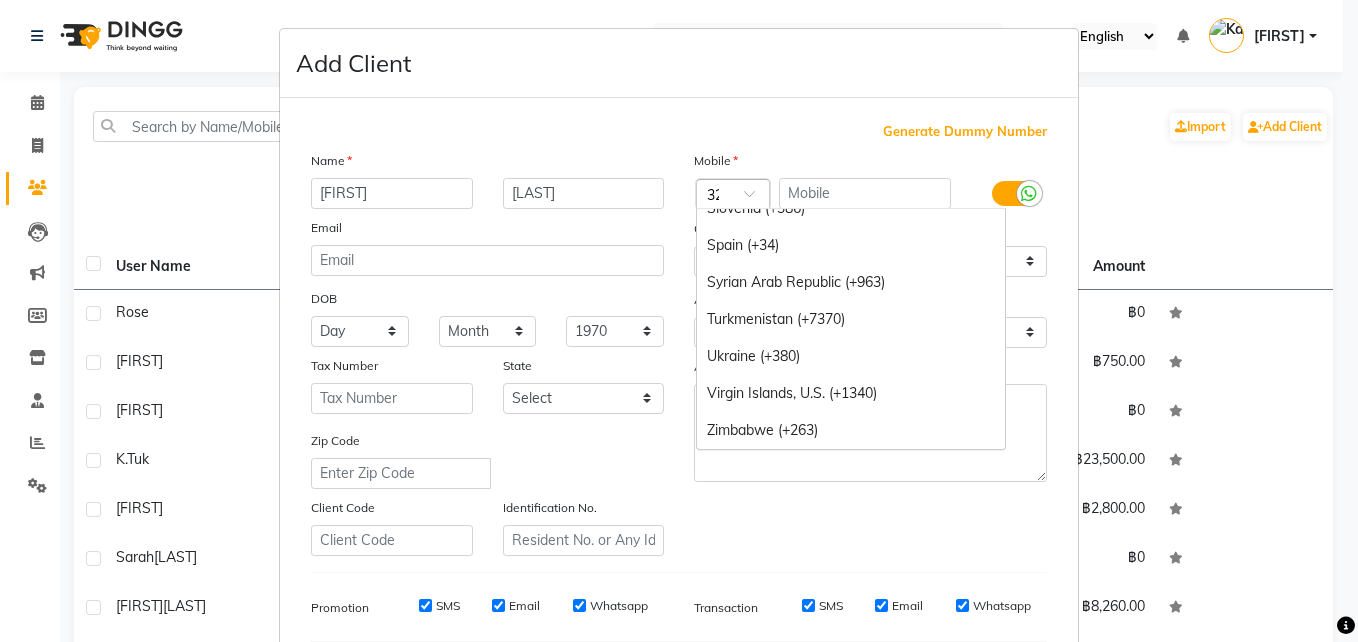 scroll, scrollTop: 0, scrollLeft: 5, axis: horizontal 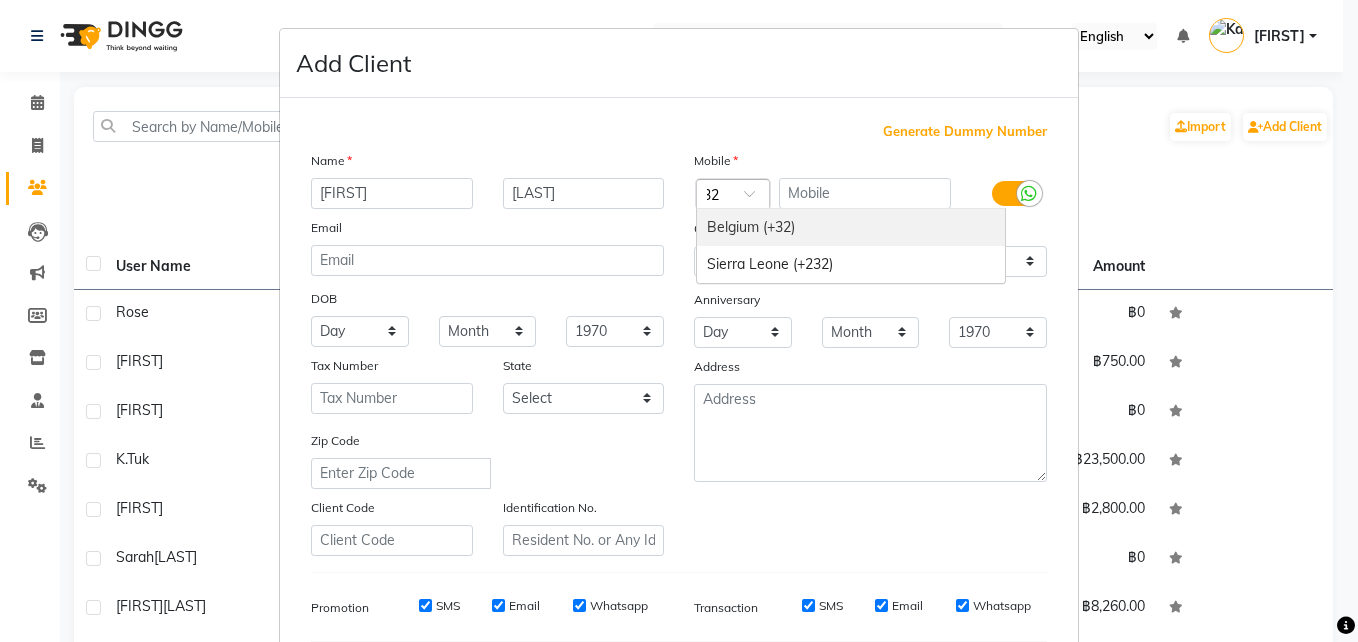 click on "Belgium (+32)" at bounding box center [851, 227] 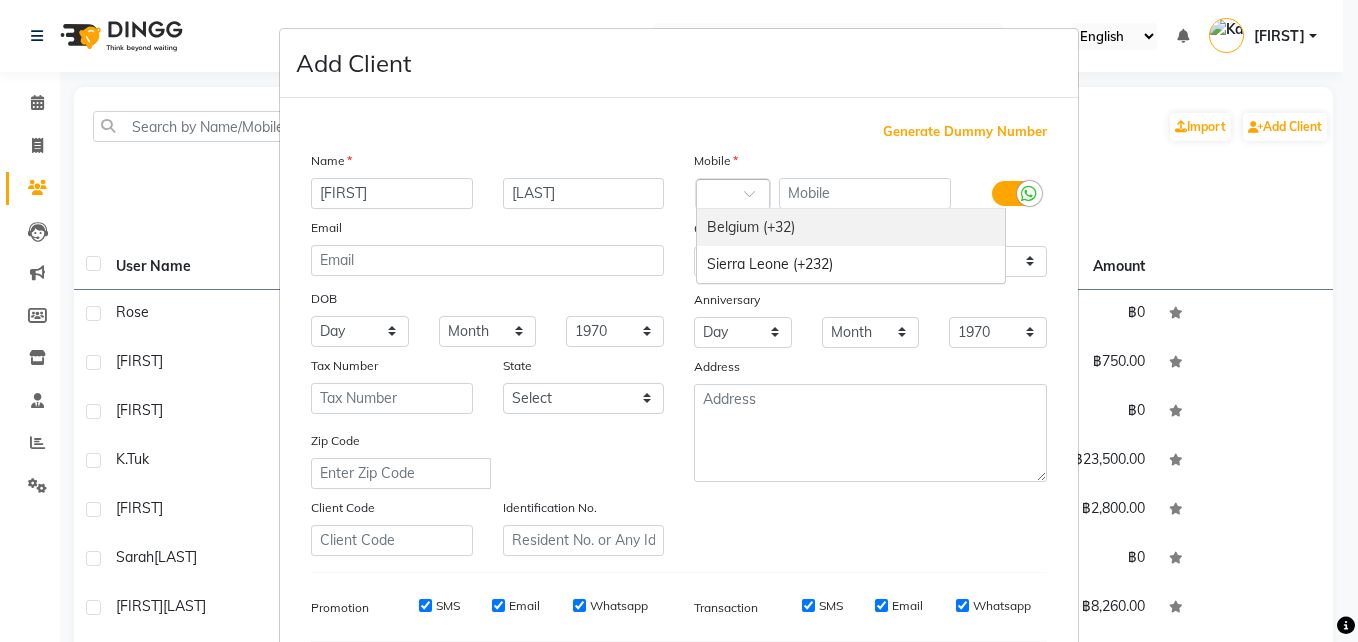 scroll, scrollTop: 0, scrollLeft: 0, axis: both 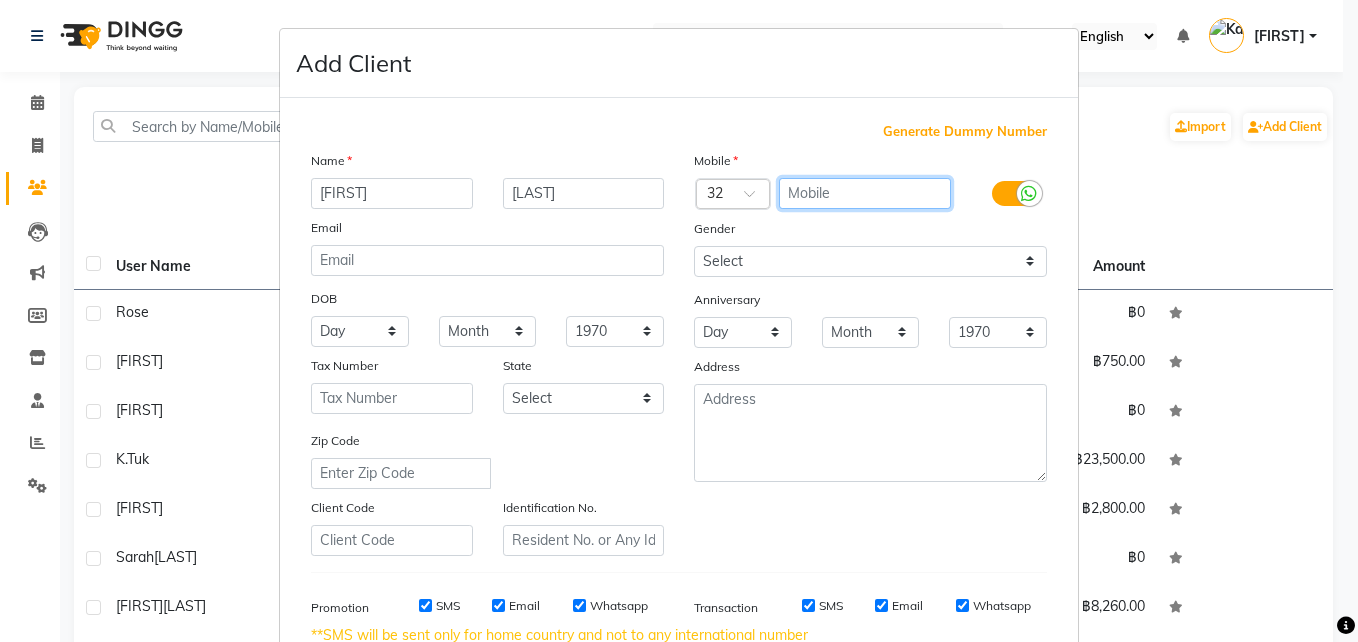 click at bounding box center (865, 193) 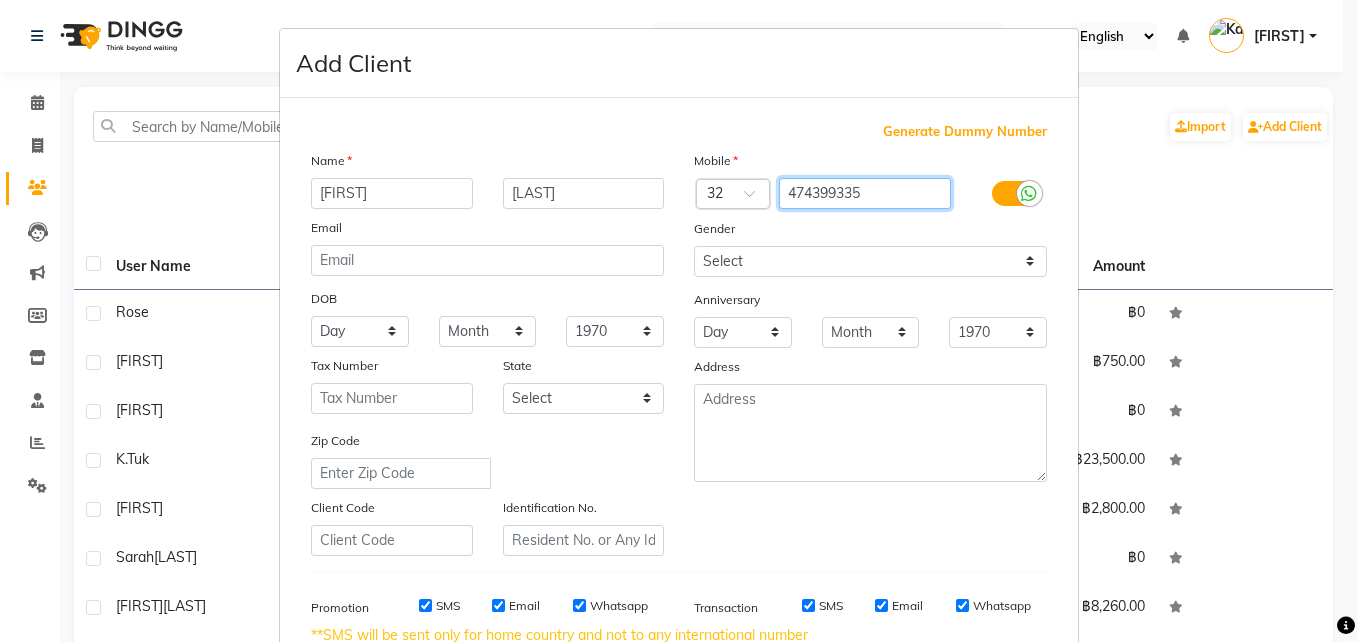 type on "474399335" 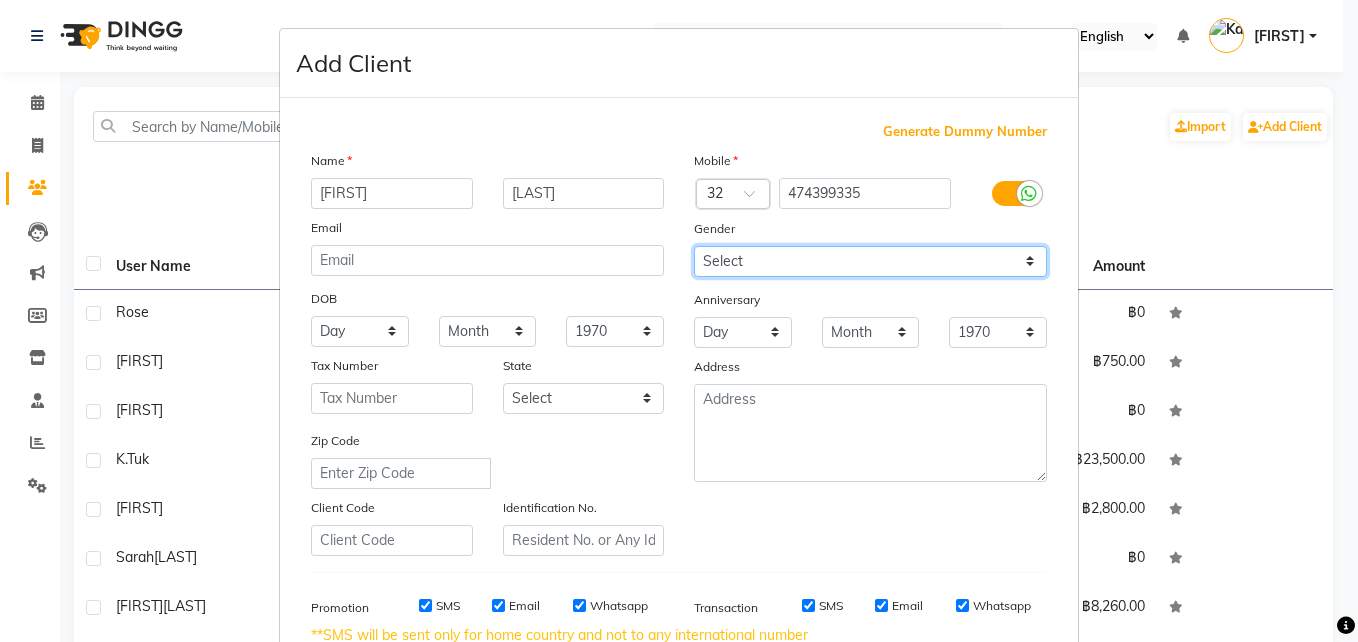 click on "Select Male Female Other Prefer Not To Say" at bounding box center (870, 261) 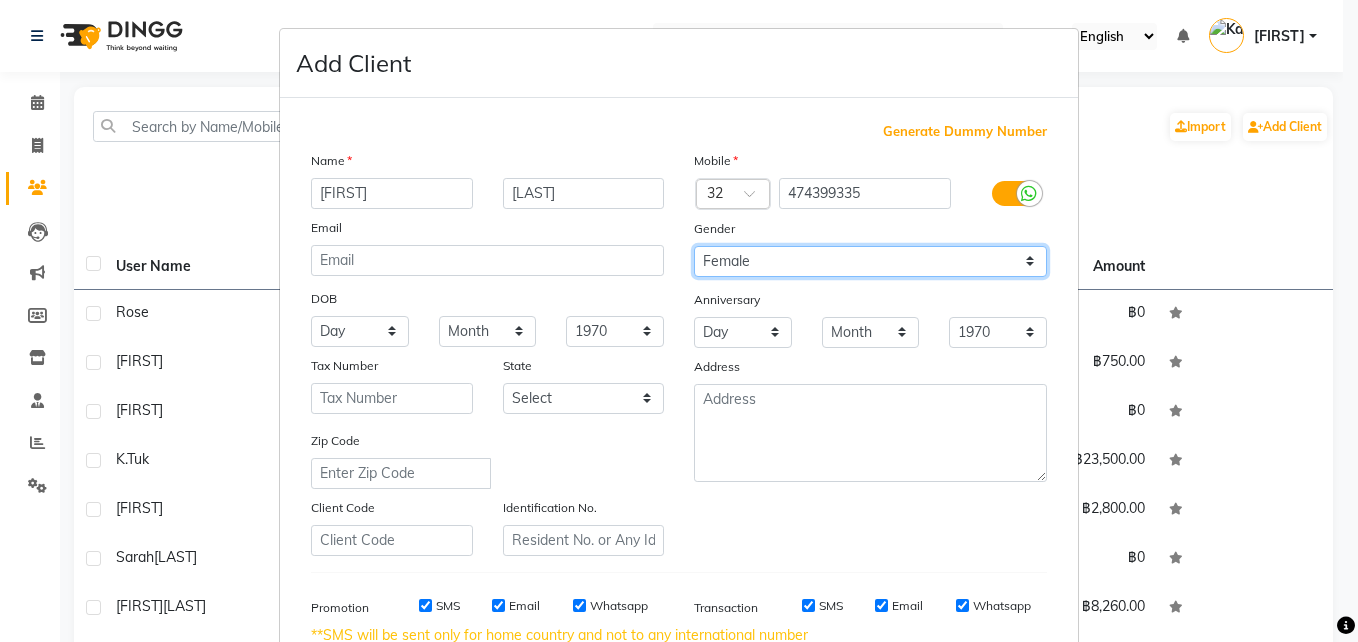 click on "Select Male Female Other Prefer Not To Say" at bounding box center [870, 261] 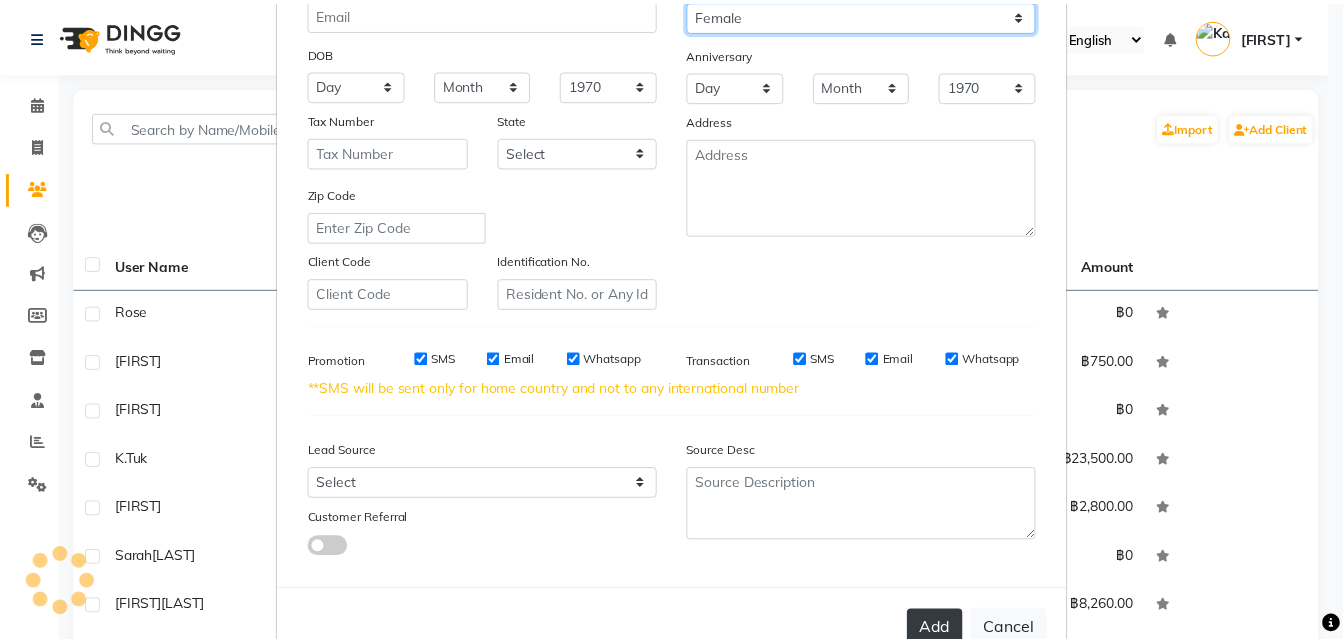 scroll, scrollTop: 248, scrollLeft: 0, axis: vertical 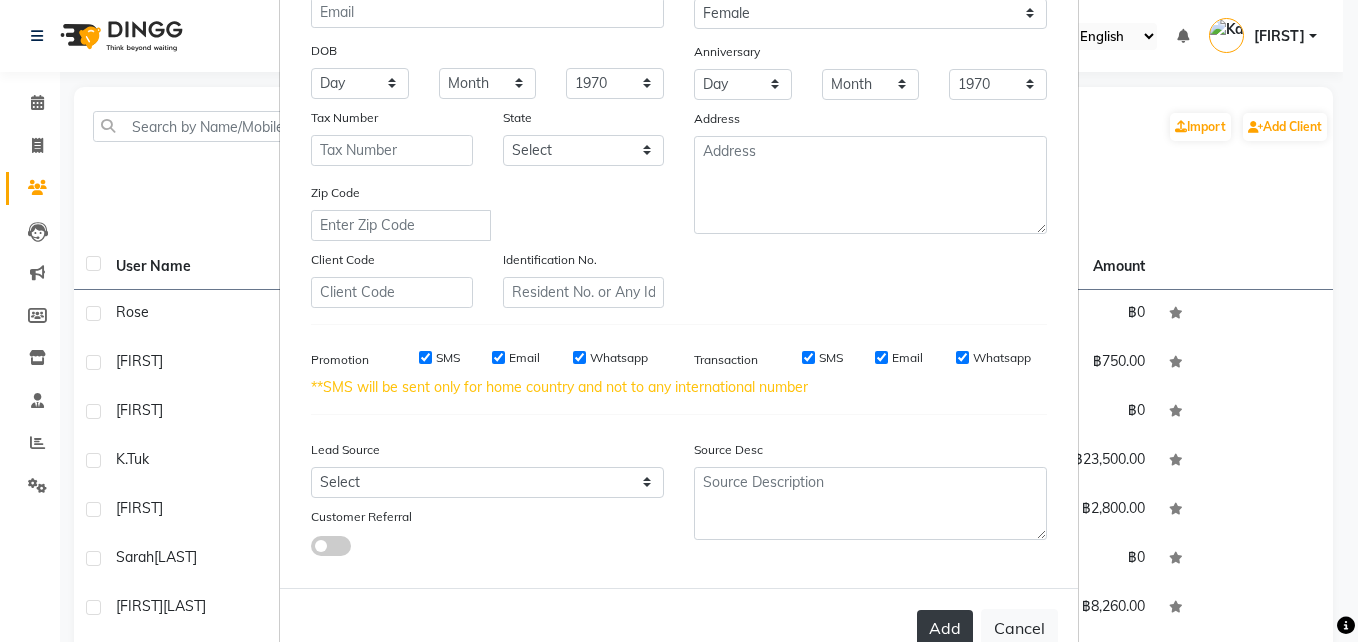click on "Add" at bounding box center [945, 628] 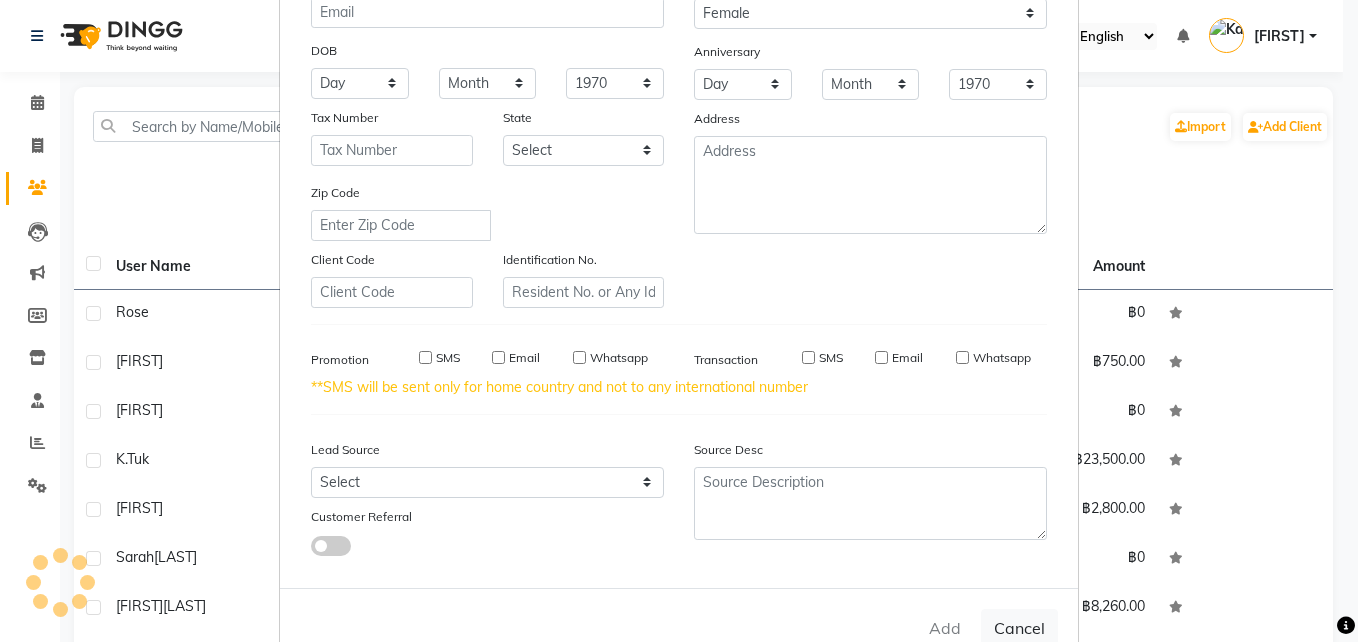 type 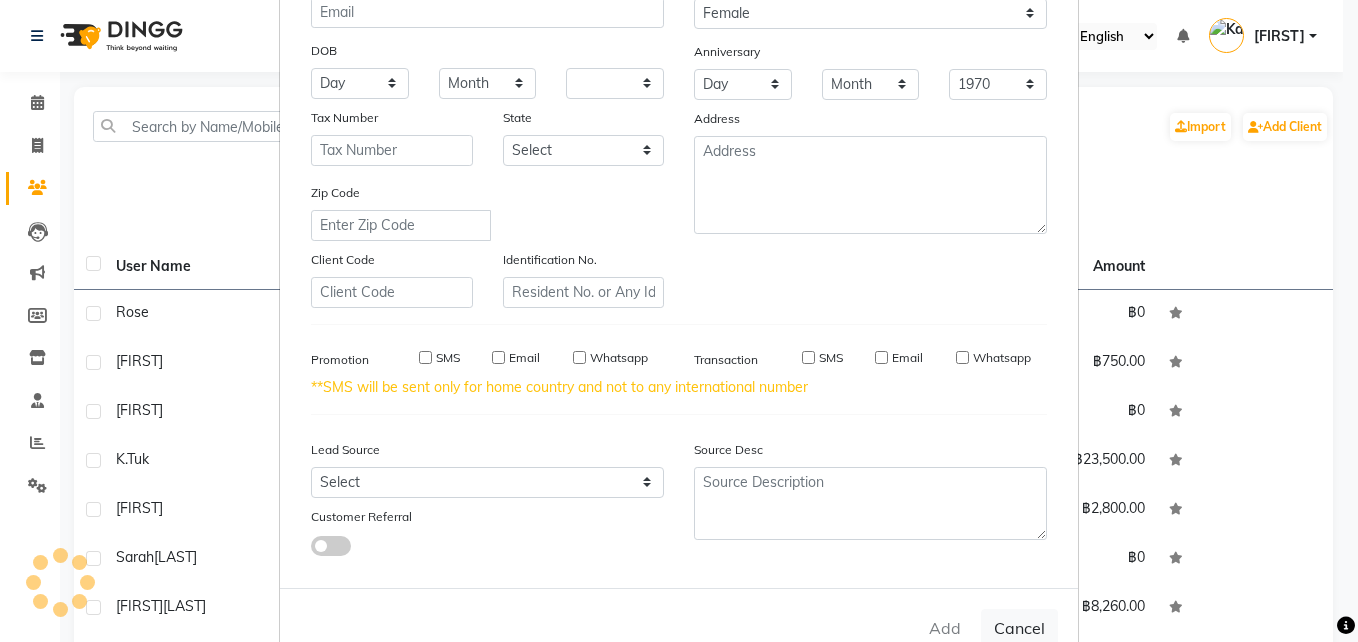 select 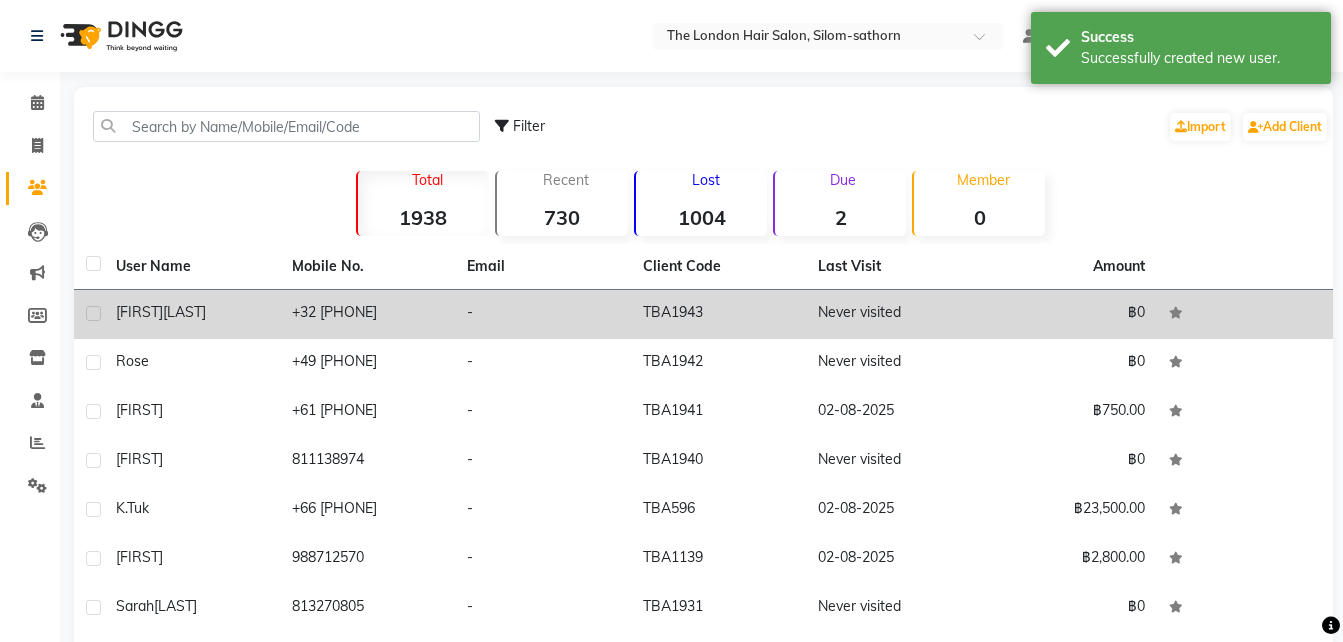 click on "Never visited" 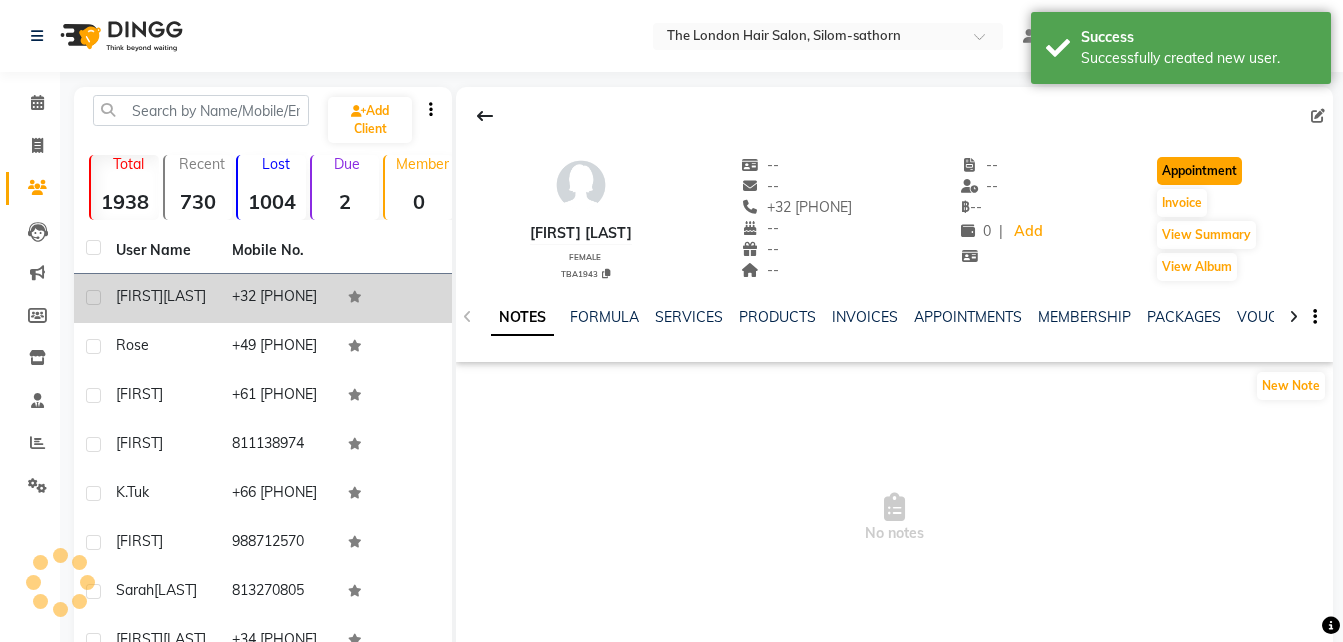 click on "Appointment" 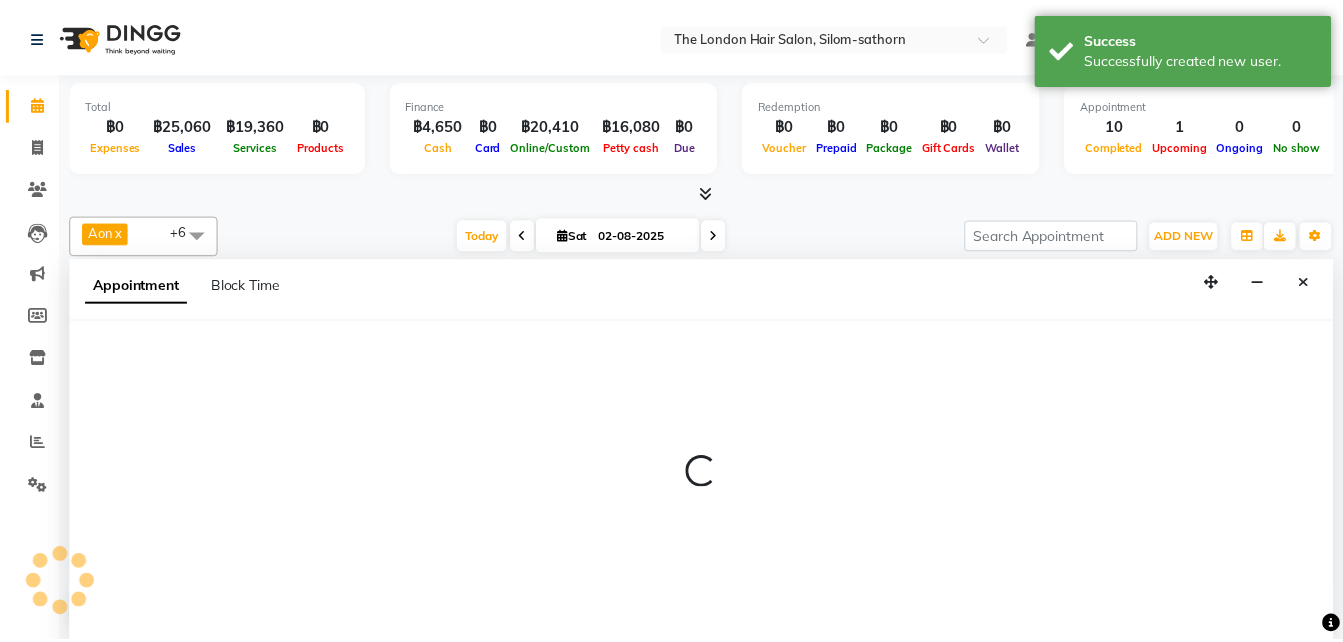 scroll, scrollTop: 0, scrollLeft: 0, axis: both 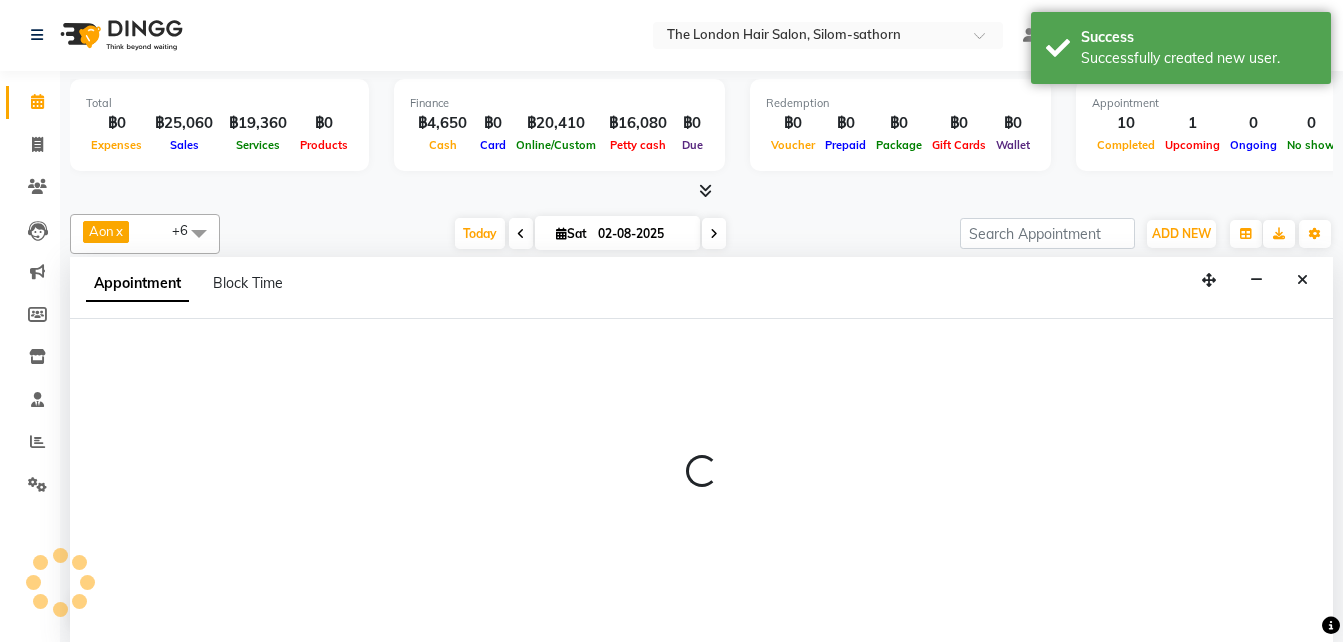 select on "600" 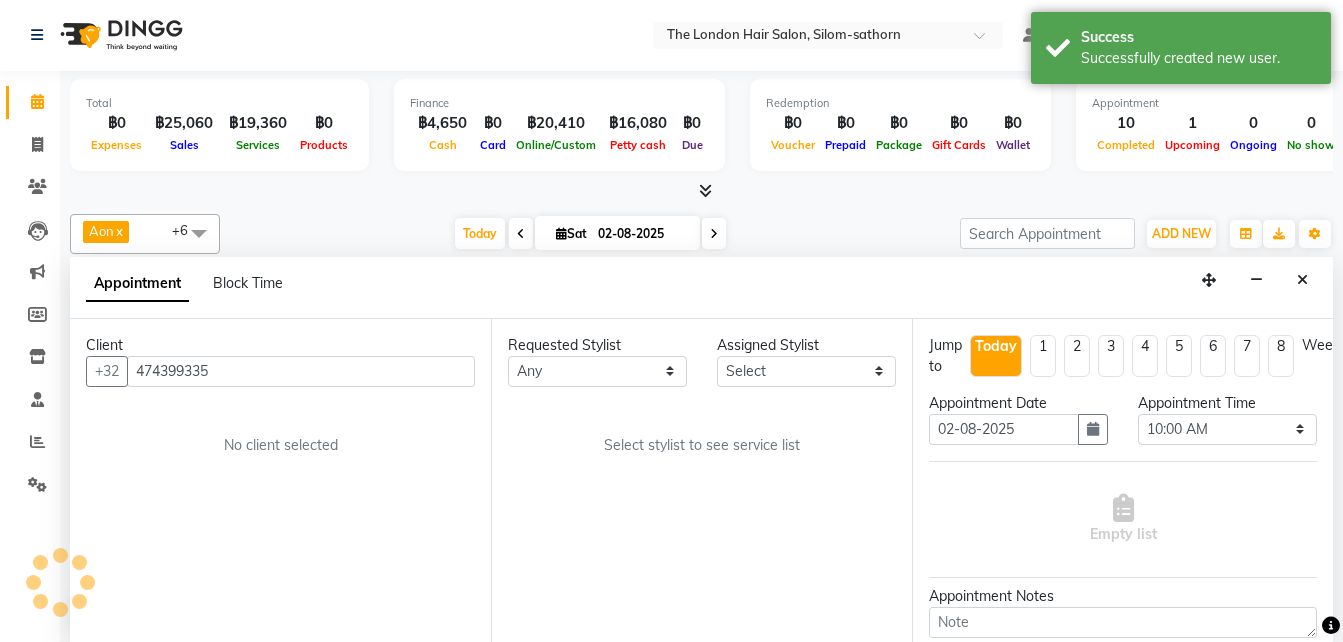 scroll, scrollTop: 705, scrollLeft: 0, axis: vertical 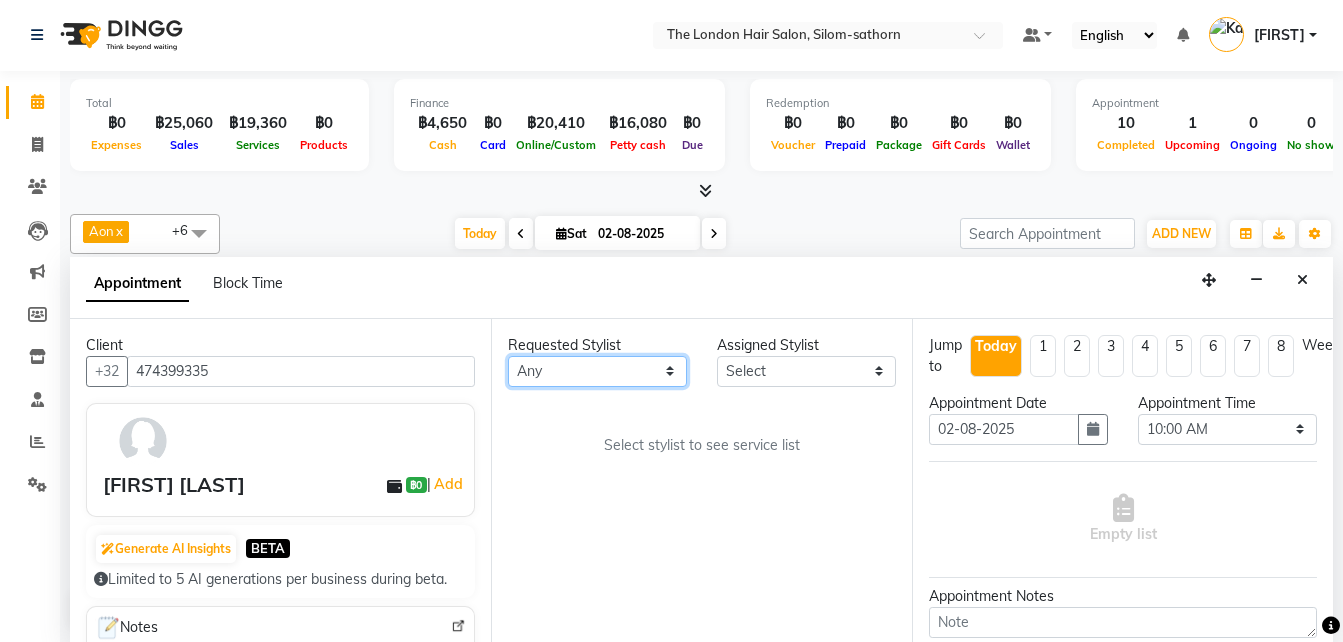click on "Any Aon Apple   [TITLE] [LAST] Fai  Fon Kate  Pim" at bounding box center [597, 371] 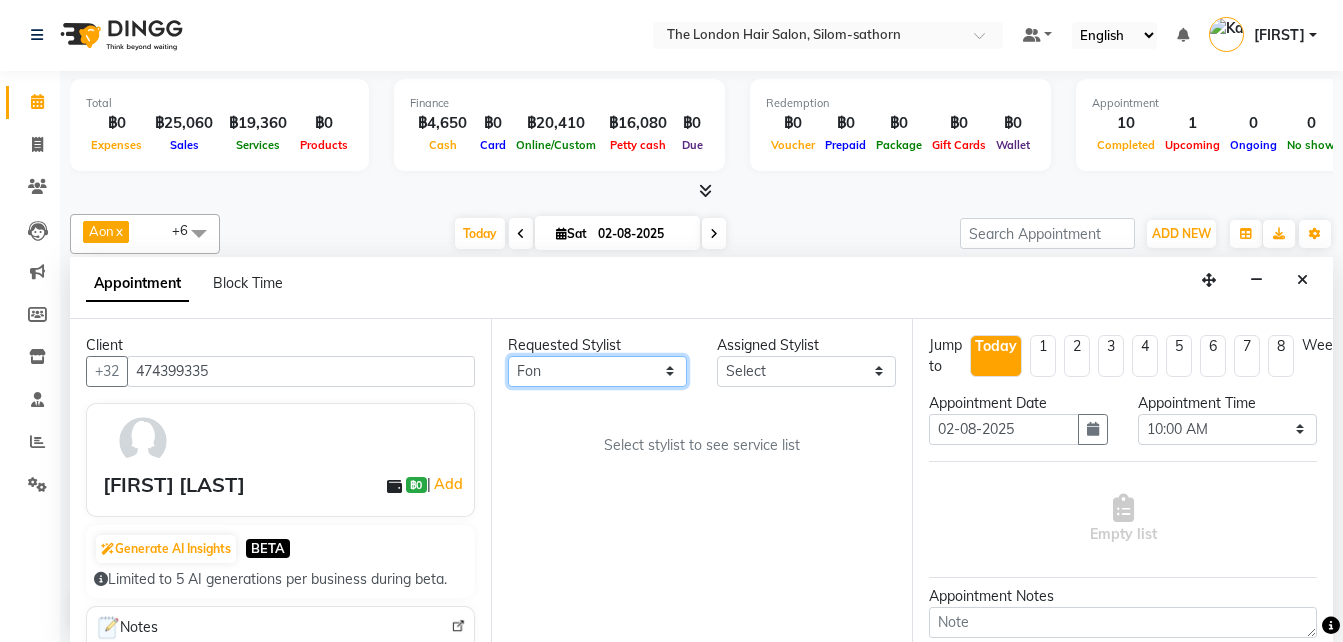 click on "Any Aon Apple   [TITLE] [LAST] Fai  Fon Kate  Pim" at bounding box center [597, 371] 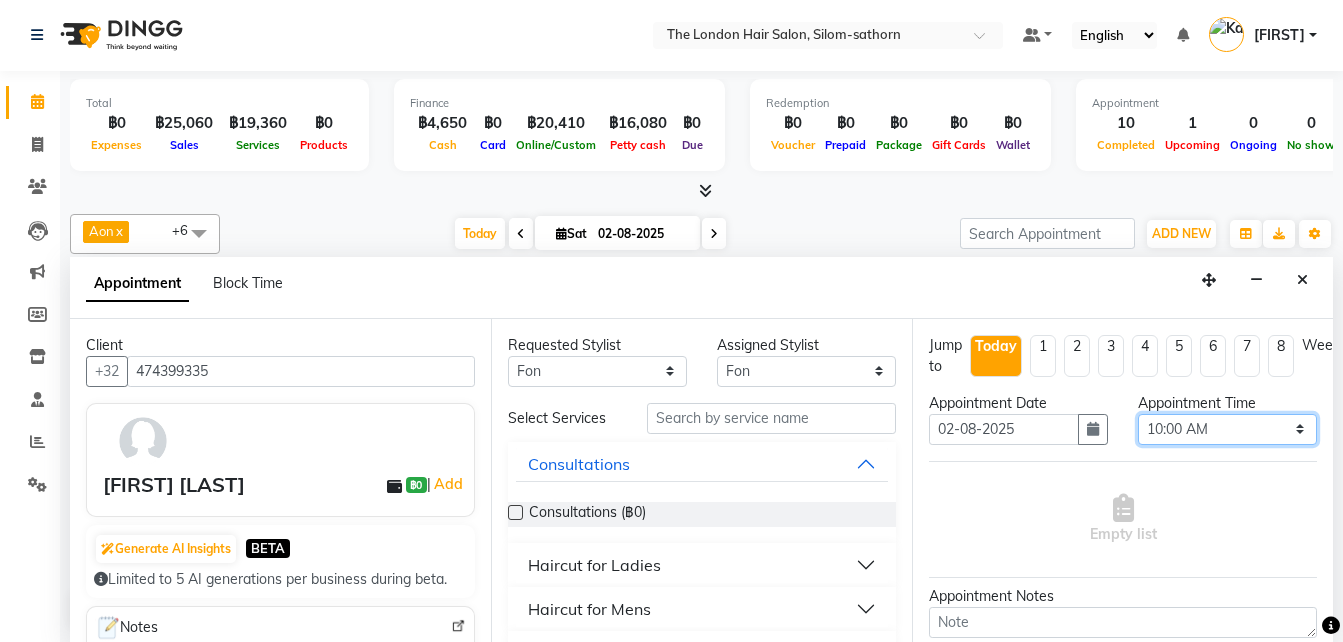 click on "Select 10:00 AM 10:05 AM 10:10 AM 10:15 AM 10:20 AM 10:25 AM 10:30 AM 10:35 AM 10:40 AM 10:45 AM 10:50 AM 10:55 AM 11:00 AM 11:05 AM 11:10 AM 11:15 AM 11:20 AM 11:25 AM 11:30 AM 11:35 AM 11:40 AM 11:45 AM 11:50 AM 11:55 AM 12:00 PM 12:05 PM 12:10 PM 12:15 PM 12:20 PM 12:25 PM 12:30 PM 12:35 PM 12:40 PM 12:45 PM 12:50 PM 12:55 PM 01:00 PM 01:05 PM 01:10 PM 01:15 PM 01:20 PM 01:25 PM 01:30 PM 01:35 PM 01:40 PM 01:45 PM 01:50 PM 01:55 PM 02:00 PM 02:05 PM 02:10 PM 02:15 PM 02:20 PM 02:25 PM 02:30 PM 02:35 PM 02:40 PM 02:45 PM 02:50 PM 02:55 PM 03:00 PM 03:05 PM 03:10 PM 03:15 PM 03:20 PM 03:25 PM 03:30 PM 03:35 PM 03:40 PM 03:45 PM 03:50 PM 03:55 PM 04:00 PM 04:05 PM 04:10 PM 04:15 PM 04:20 PM 04:25 PM 04:30 PM 04:35 PM 04:40 PM 04:45 PM 04:50 PM 04:55 PM 05:00 PM 05:05 PM 05:10 PM 05:15 PM 05:20 PM 05:25 PM 05:30 PM 05:35 PM 05:40 PM 05:45 PM 05:50 PM 05:55 PM 06:00 PM 06:05 PM 06:10 PM 06:15 PM 06:20 PM 06:25 PM 06:30 PM 06:35 PM 06:40 PM 06:45 PM 06:50 PM 06:55 PM 07:00 PM 07:05 PM 07:10 PM 07:15 PM 07:20 PM" at bounding box center [1227, 429] 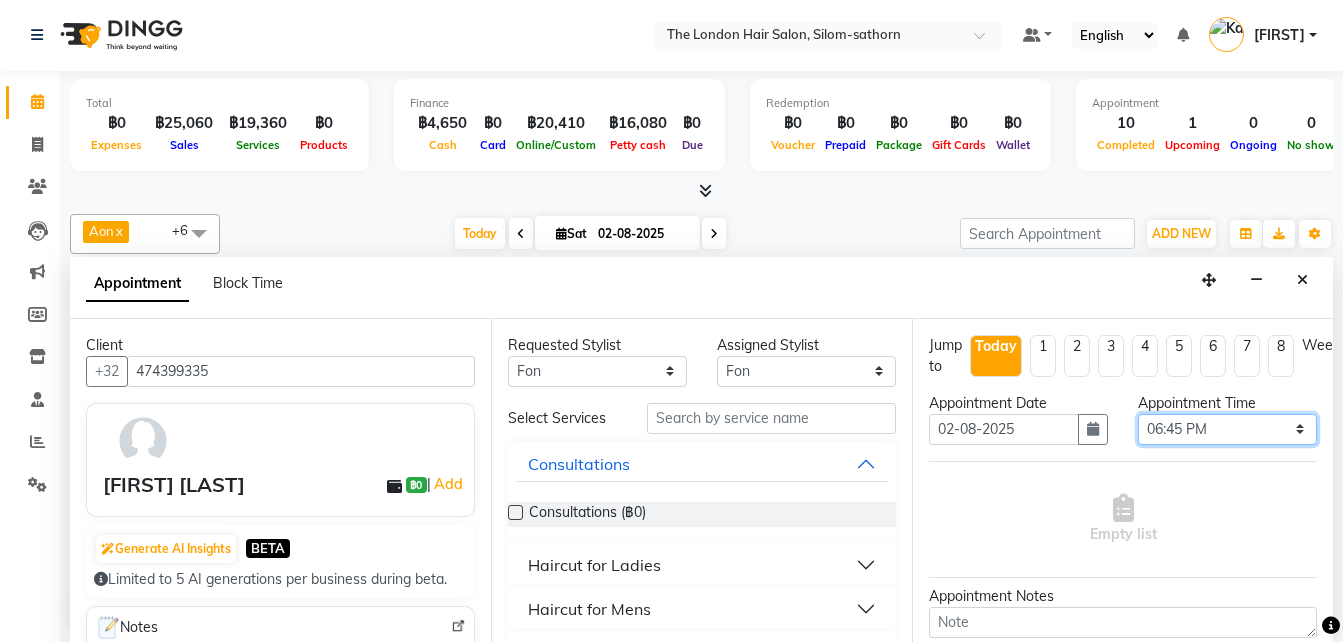 click on "Select 10:00 AM 10:05 AM 10:10 AM 10:15 AM 10:20 AM 10:25 AM 10:30 AM 10:35 AM 10:40 AM 10:45 AM 10:50 AM 10:55 AM 11:00 AM 11:05 AM 11:10 AM 11:15 AM 11:20 AM 11:25 AM 11:30 AM 11:35 AM 11:40 AM 11:45 AM 11:50 AM 11:55 AM 12:00 PM 12:05 PM 12:10 PM 12:15 PM 12:20 PM 12:25 PM 12:30 PM 12:35 PM 12:40 PM 12:45 PM 12:50 PM 12:55 PM 01:00 PM 01:05 PM 01:10 PM 01:15 PM 01:20 PM 01:25 PM 01:30 PM 01:35 PM 01:40 PM 01:45 PM 01:50 PM 01:55 PM 02:00 PM 02:05 PM 02:10 PM 02:15 PM 02:20 PM 02:25 PM 02:30 PM 02:35 PM 02:40 PM 02:45 PM 02:50 PM 02:55 PM 03:00 PM 03:05 PM 03:10 PM 03:15 PM 03:20 PM 03:25 PM 03:30 PM 03:35 PM 03:40 PM 03:45 PM 03:50 PM 03:55 PM 04:00 PM 04:05 PM 04:10 PM 04:15 PM 04:20 PM 04:25 PM 04:30 PM 04:35 PM 04:40 PM 04:45 PM 04:50 PM 04:55 PM 05:00 PM 05:05 PM 05:10 PM 05:15 PM 05:20 PM 05:25 PM 05:30 PM 05:35 PM 05:40 PM 05:45 PM 05:50 PM 05:55 PM 06:00 PM 06:05 PM 06:10 PM 06:15 PM 06:20 PM 06:25 PM 06:30 PM 06:35 PM 06:40 PM 06:45 PM 06:50 PM 06:55 PM 07:00 PM 07:05 PM 07:10 PM 07:15 PM 07:20 PM" at bounding box center [1227, 429] 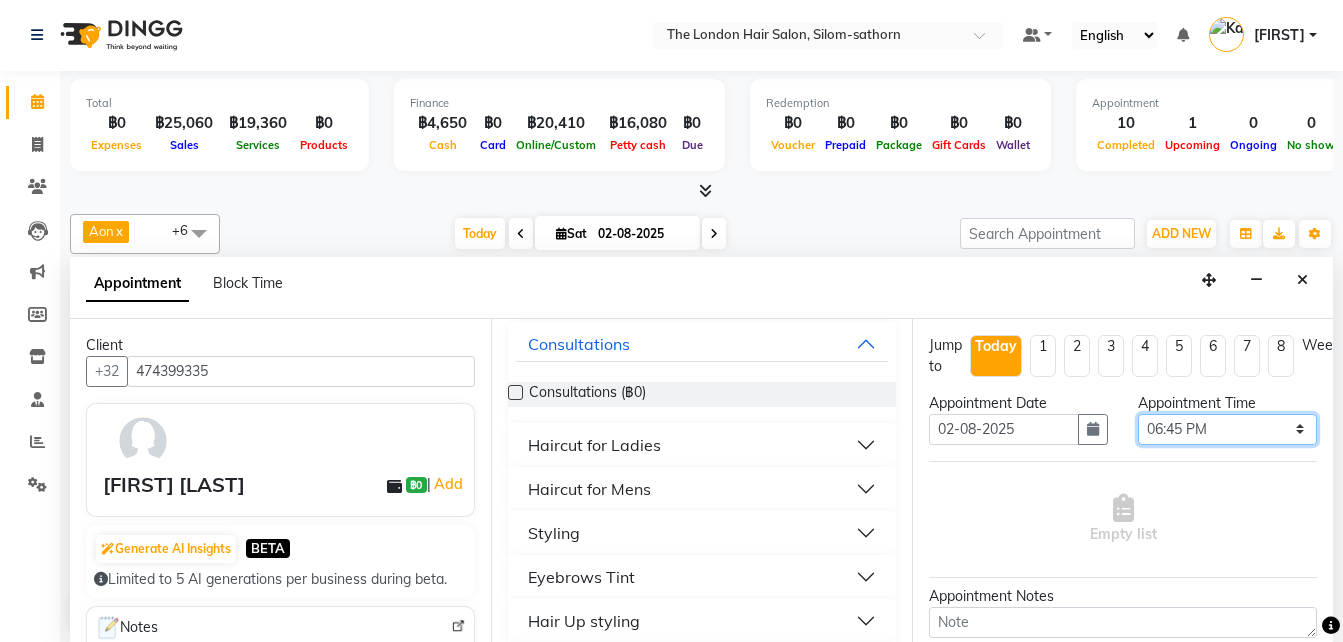 scroll, scrollTop: 121, scrollLeft: 0, axis: vertical 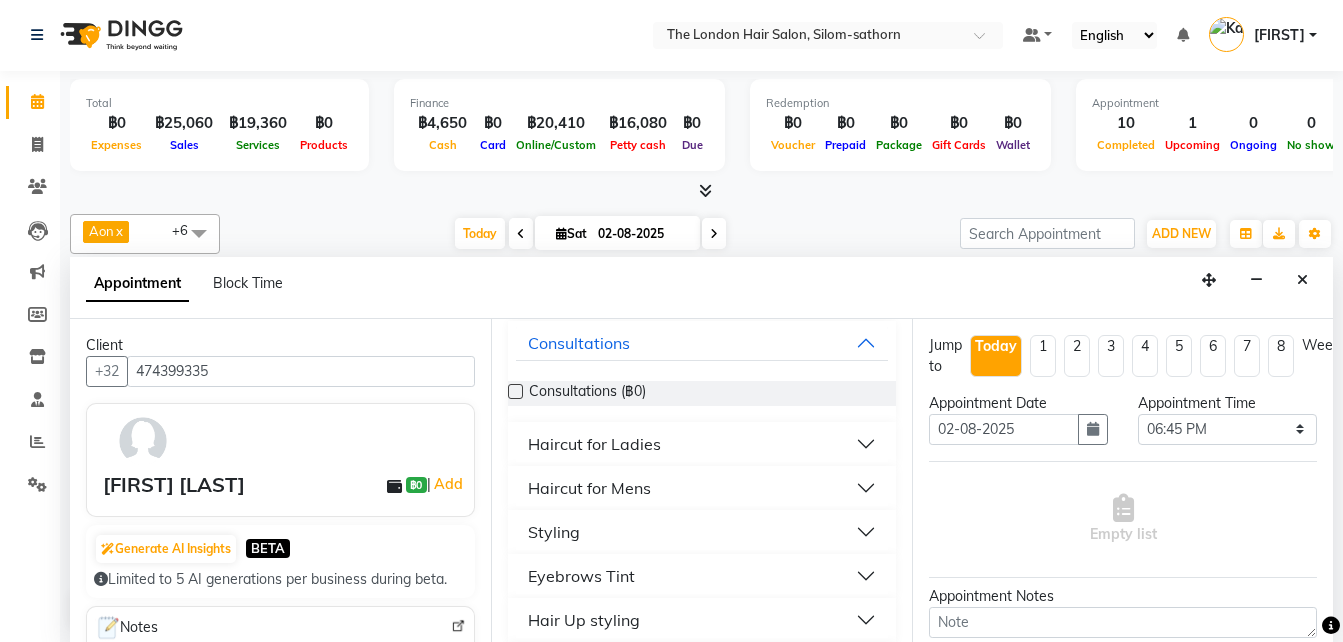 click on "Styling" at bounding box center [554, 532] 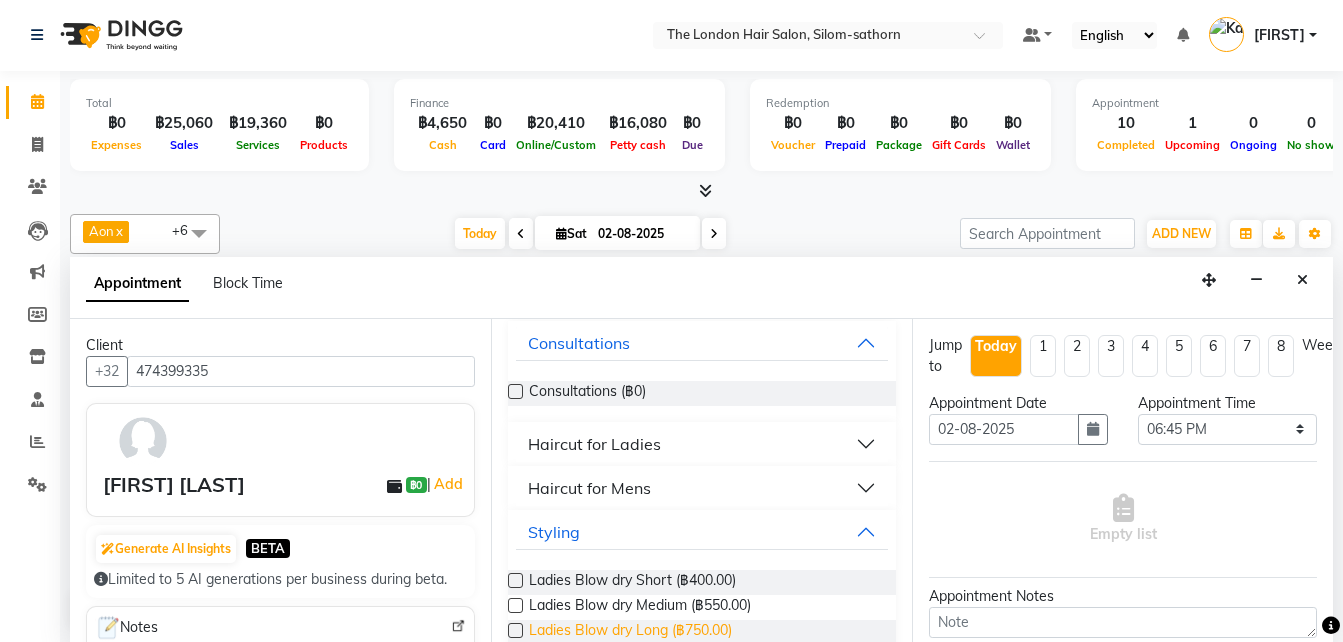 click on "Ladies Blow dry Long (฿750.00)" at bounding box center [630, 632] 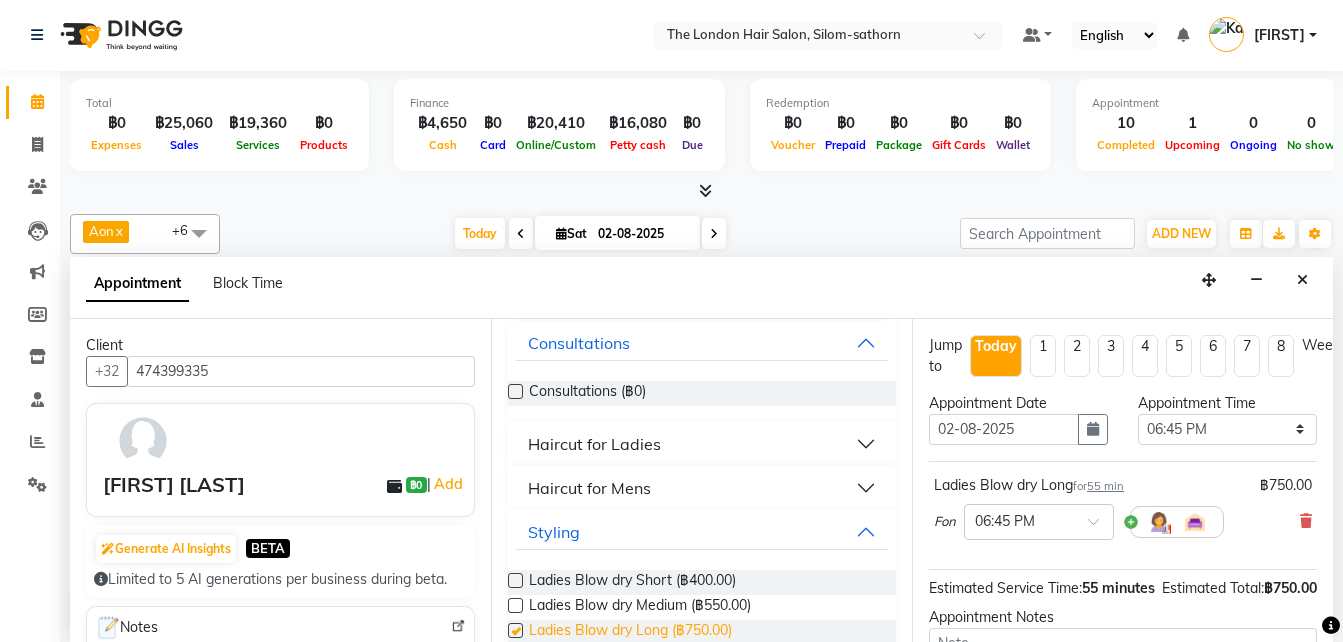 checkbox on "false" 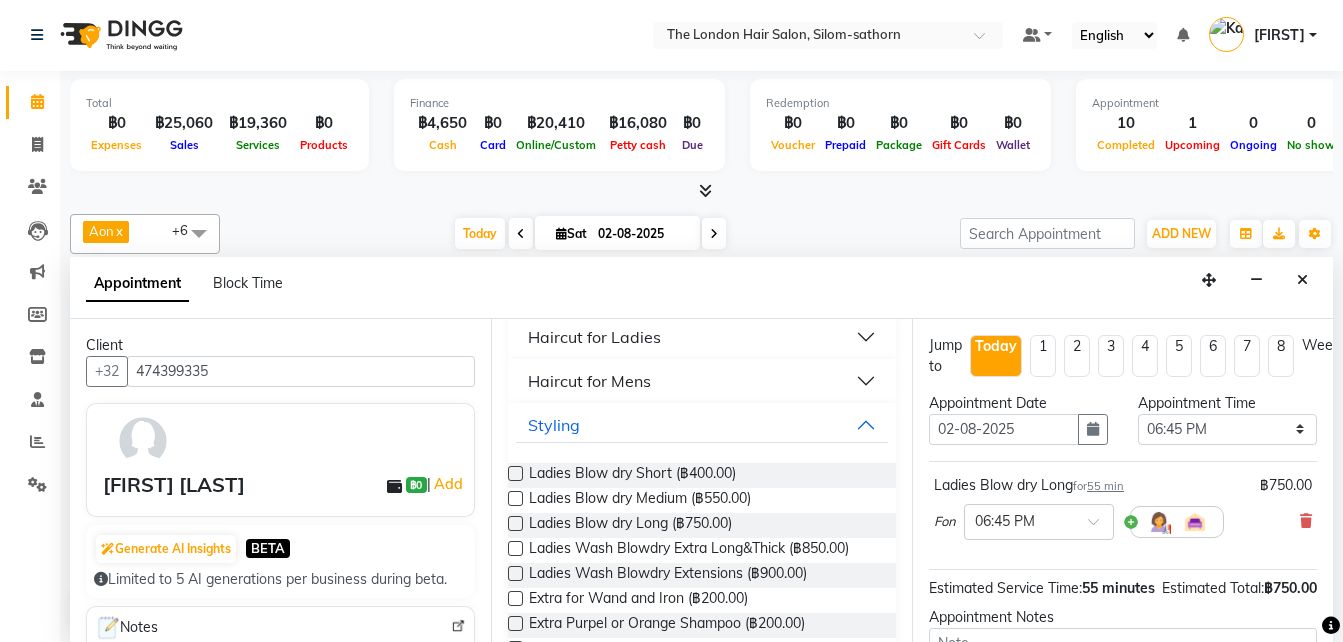 scroll, scrollTop: 231, scrollLeft: 0, axis: vertical 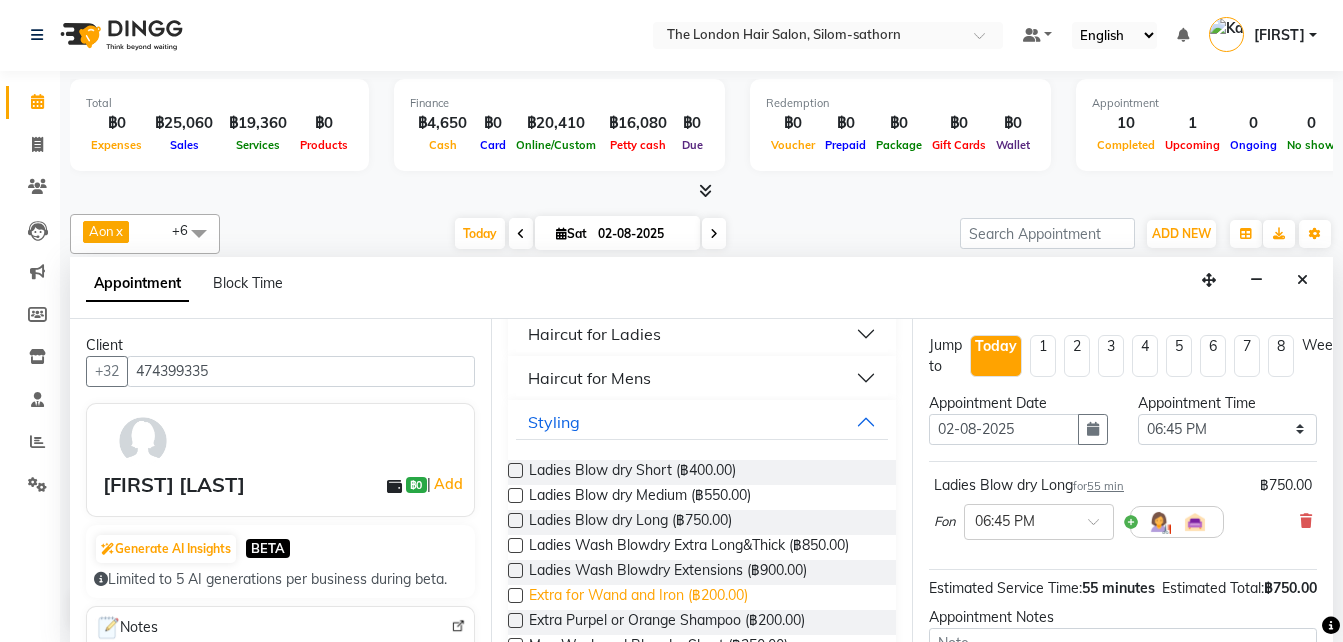 drag, startPoint x: 705, startPoint y: 591, endPoint x: 598, endPoint y: 602, distance: 107.563934 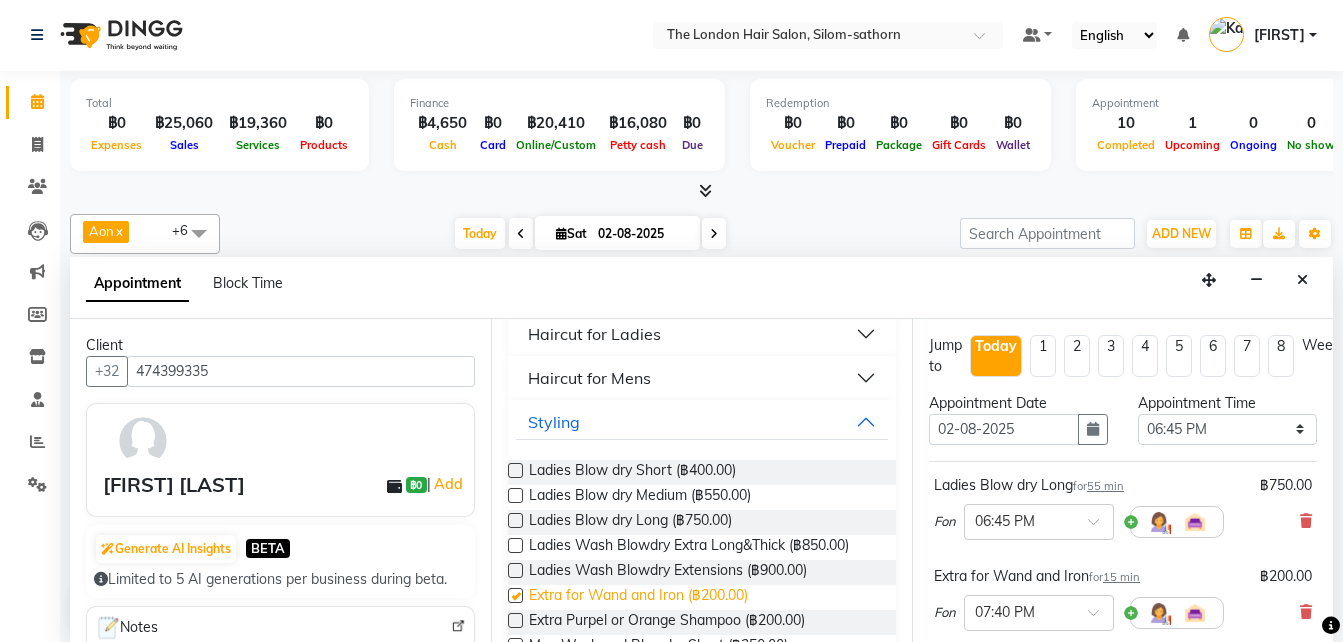 checkbox on "false" 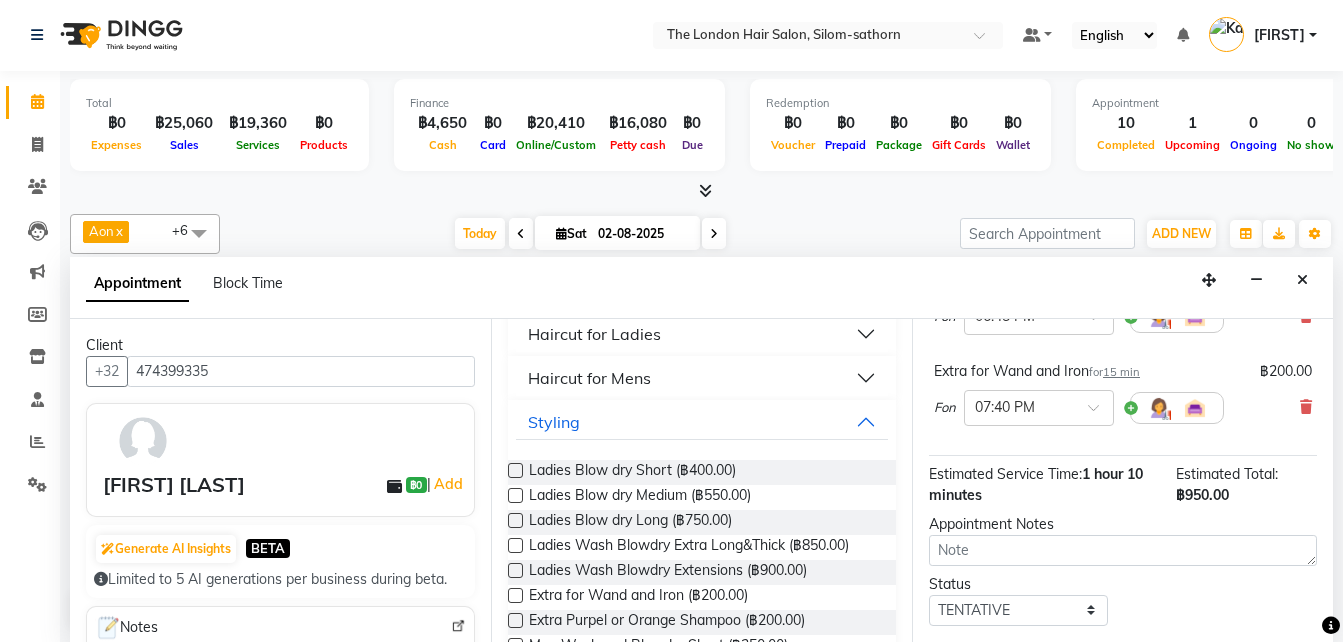 scroll, scrollTop: 221, scrollLeft: 0, axis: vertical 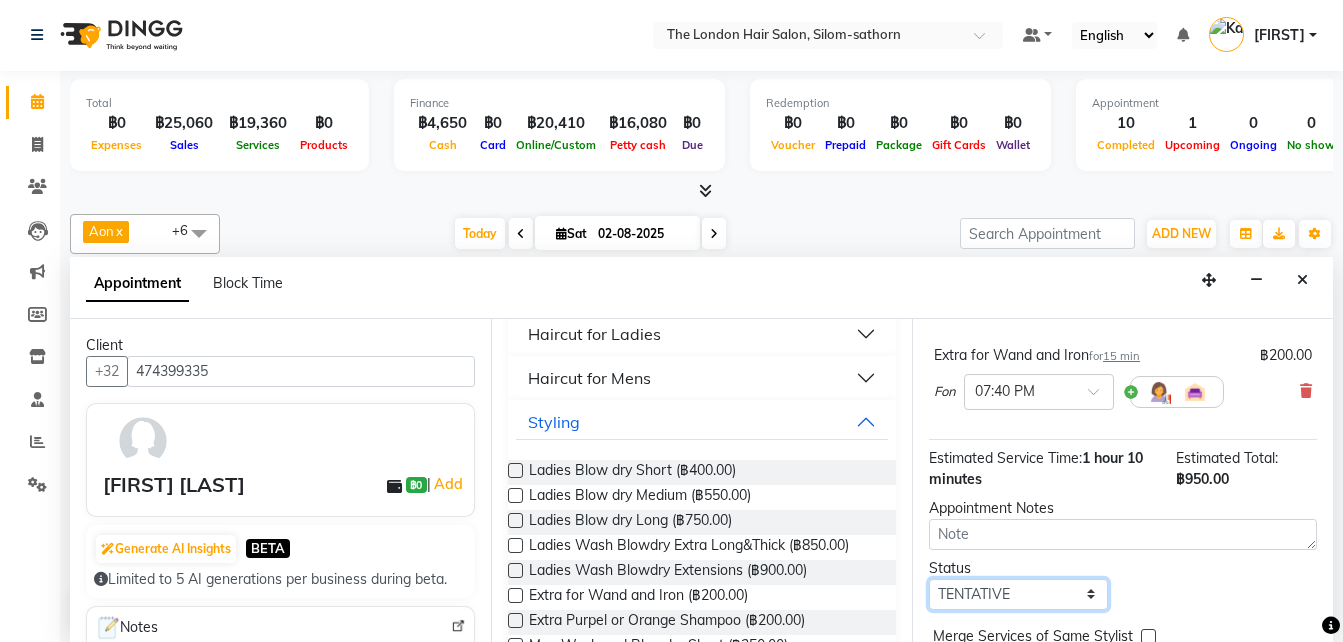click on "Select TENTATIVE CONFIRM CHECK-IN UPCOMING" at bounding box center (1018, 594) 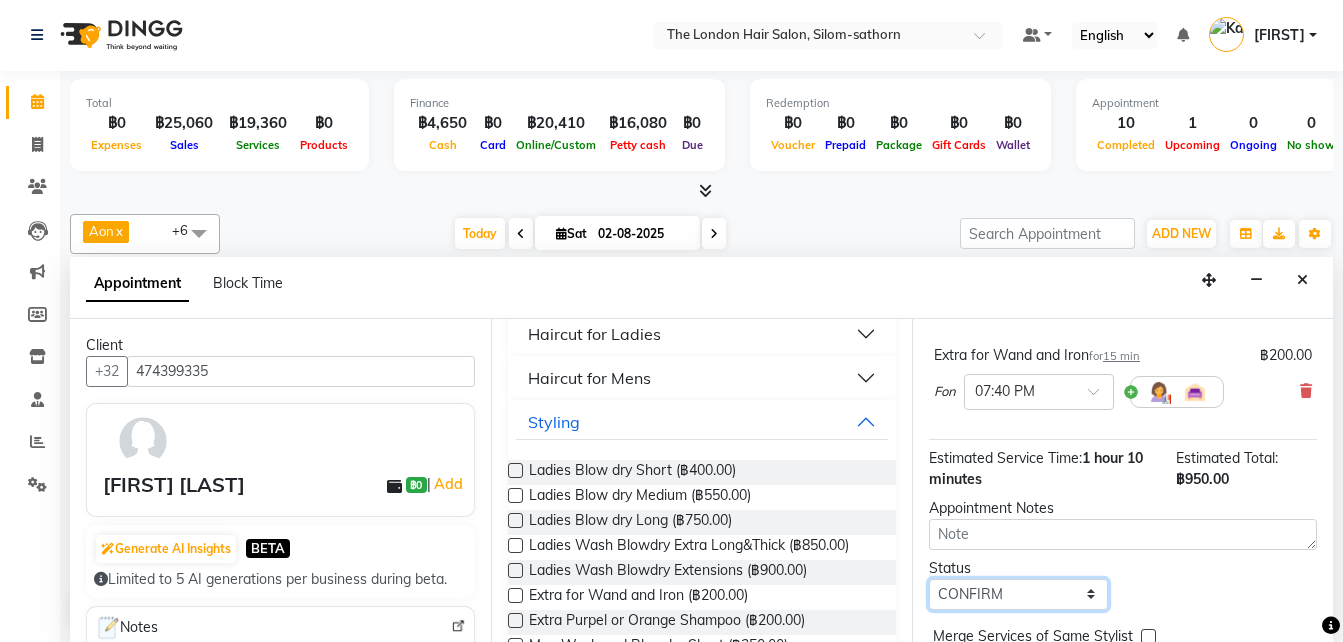 click on "Select TENTATIVE CONFIRM CHECK-IN UPCOMING" at bounding box center (1018, 594) 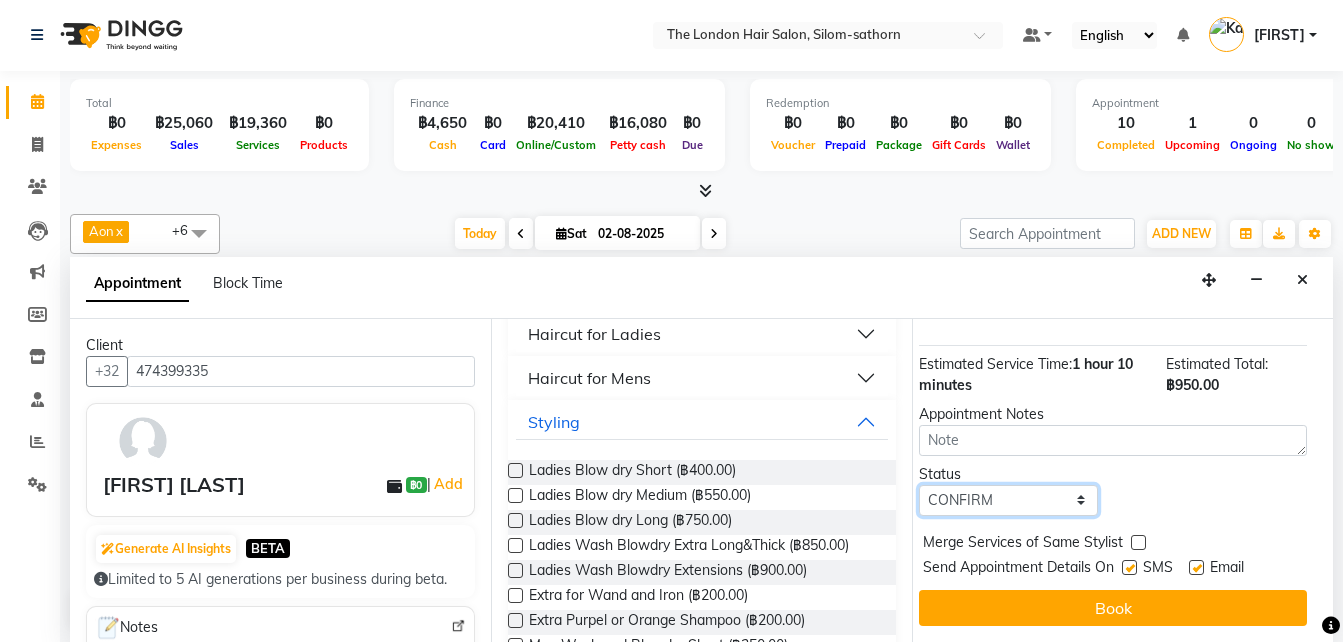 scroll, scrollTop: 324, scrollLeft: 10, axis: both 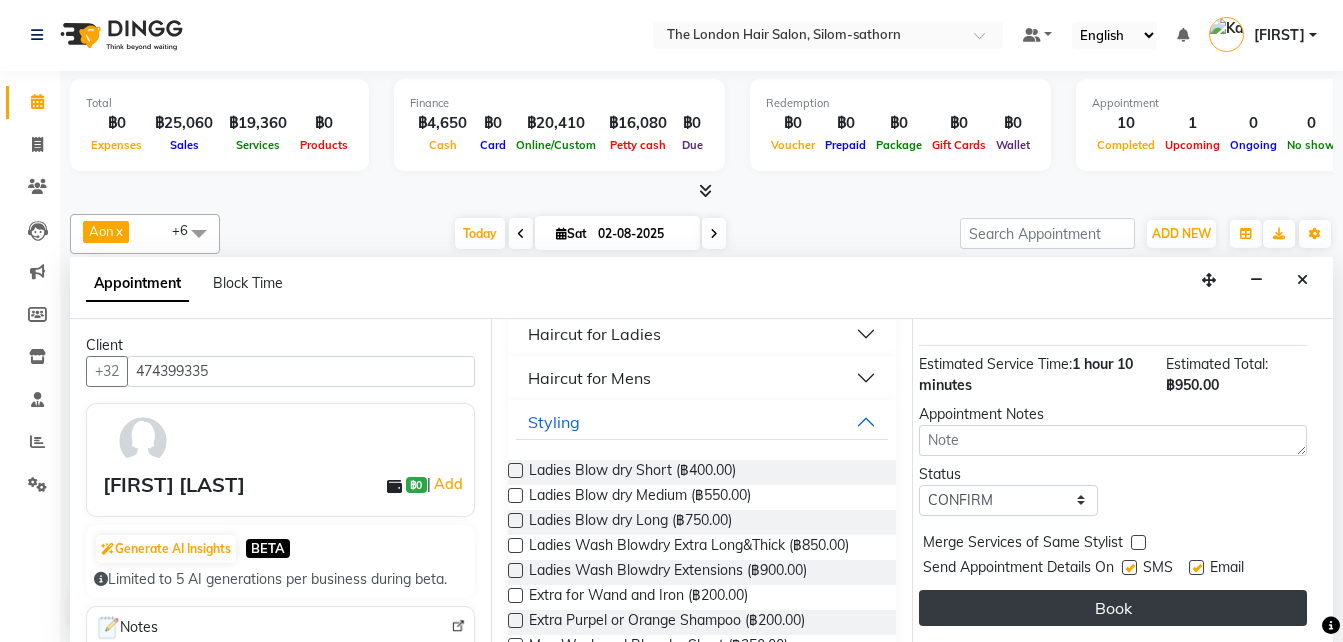 click on "Book" at bounding box center (1113, 608) 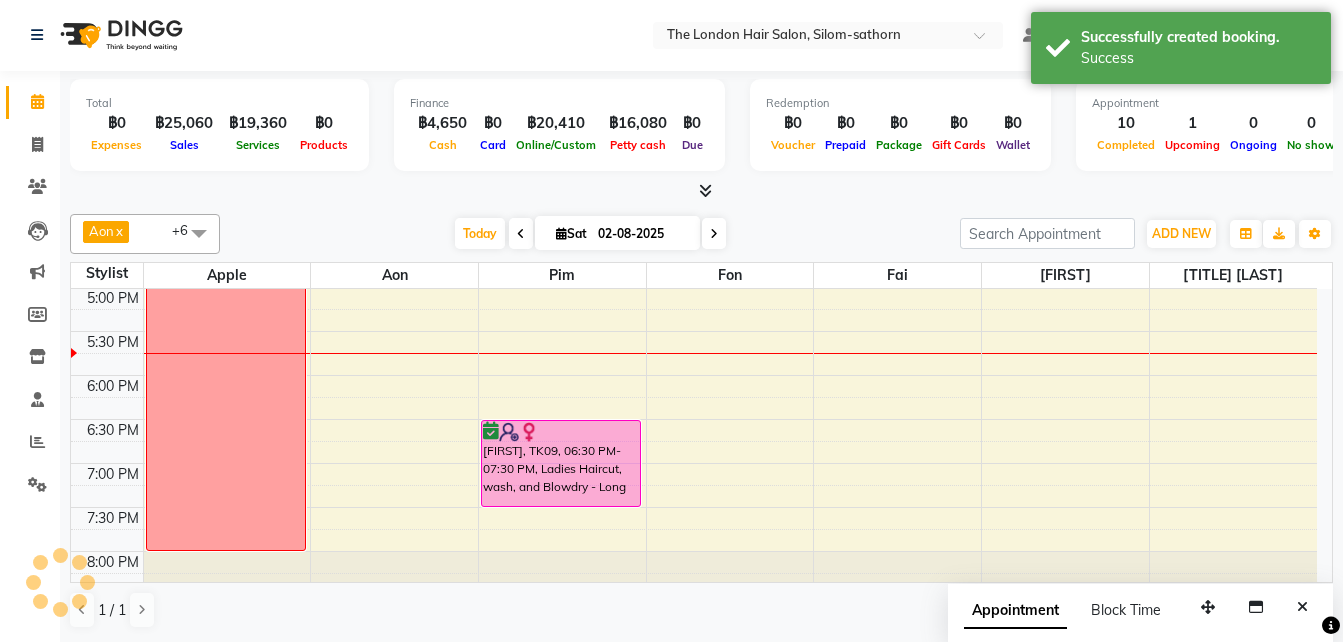 scroll, scrollTop: 0, scrollLeft: 0, axis: both 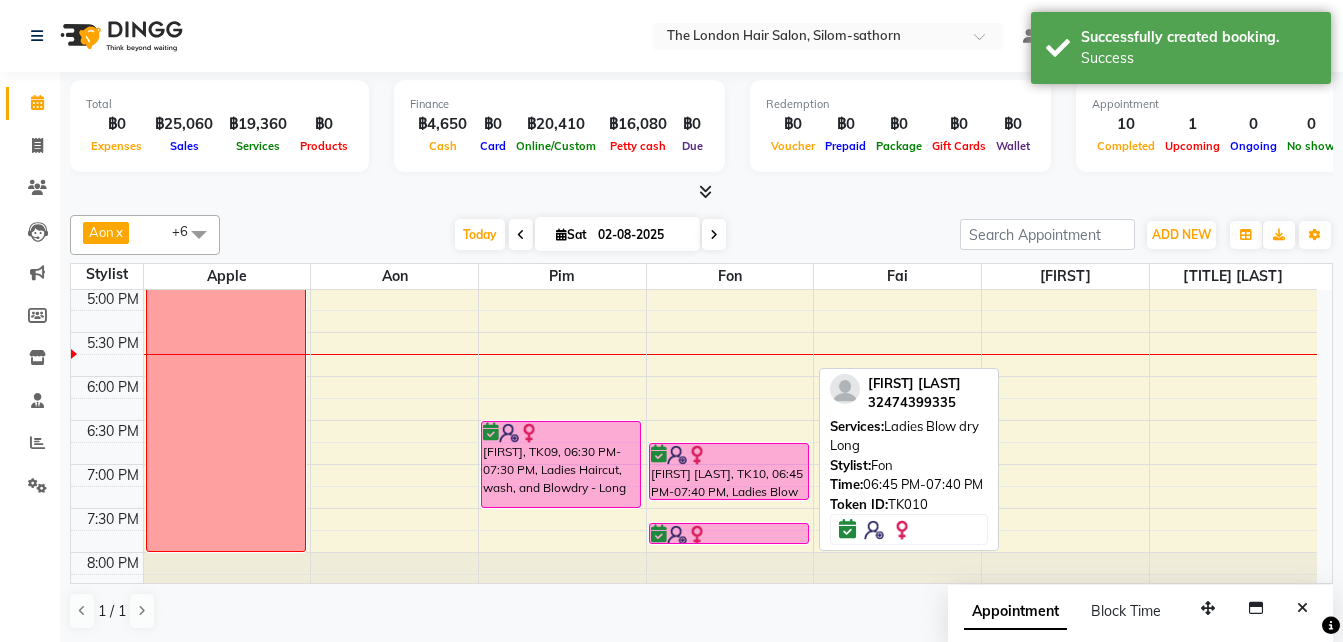 drag, startPoint x: 739, startPoint y: 520, endPoint x: 744, endPoint y: 504, distance: 16.763054 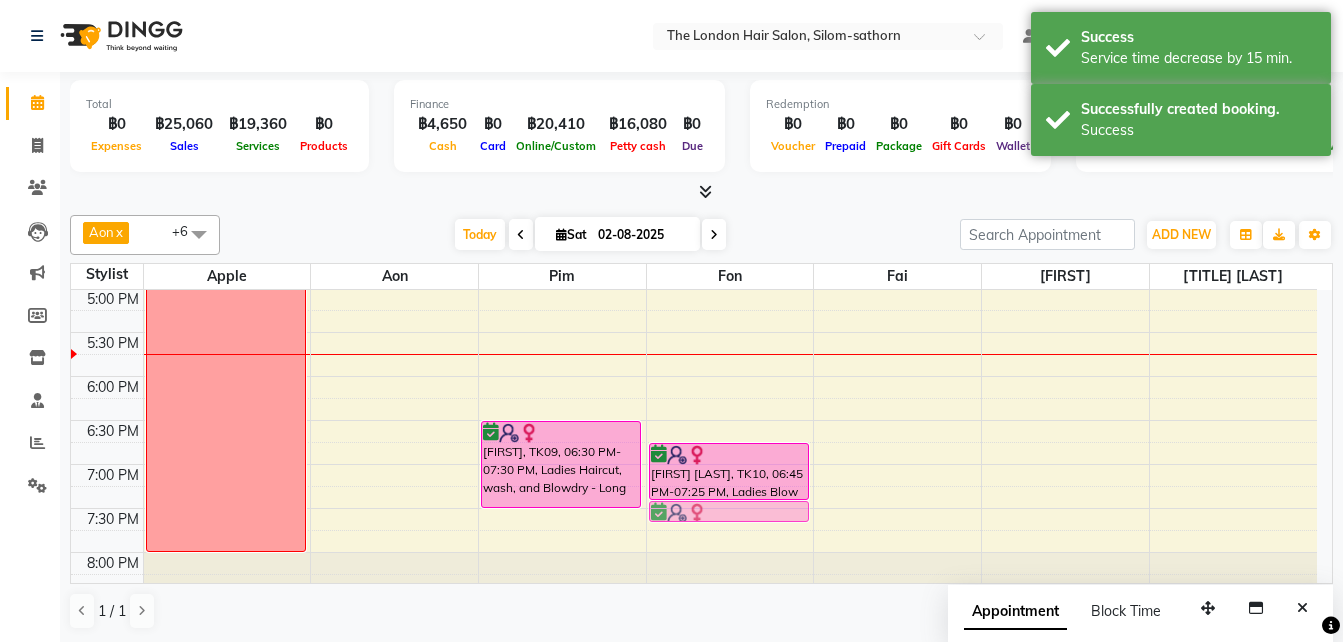 drag, startPoint x: 720, startPoint y: 525, endPoint x: 723, endPoint y: 502, distance: 23.194826 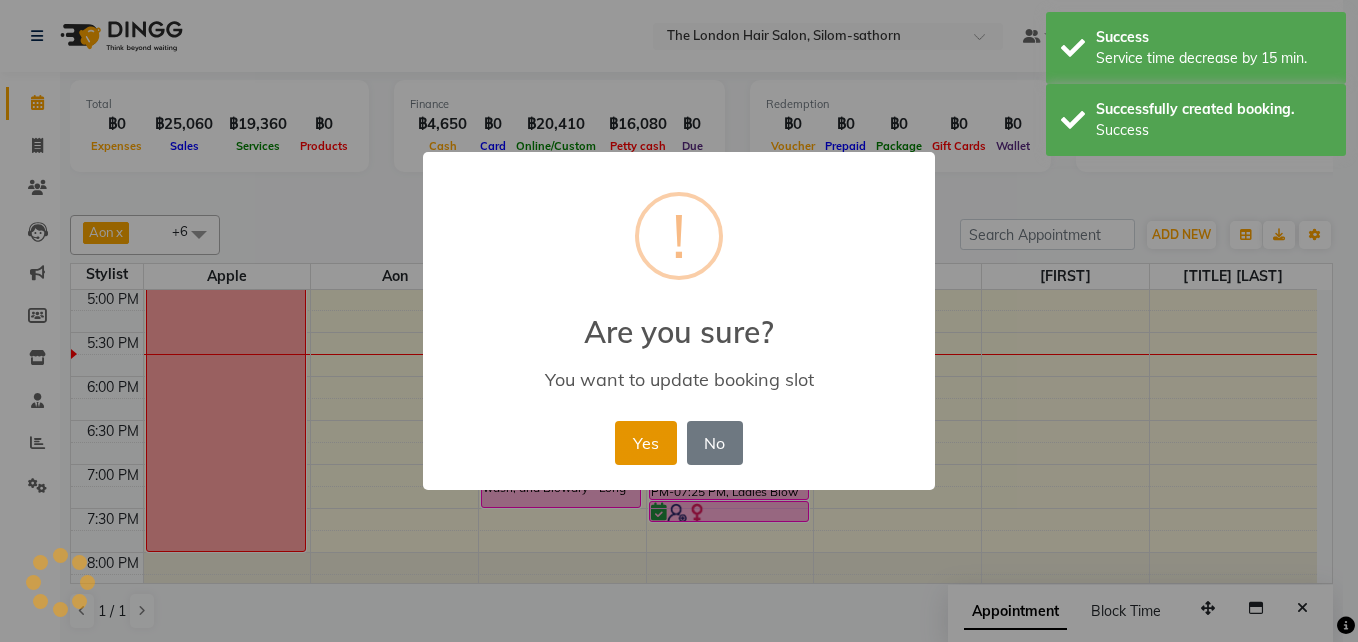 click on "Yes" at bounding box center (645, 443) 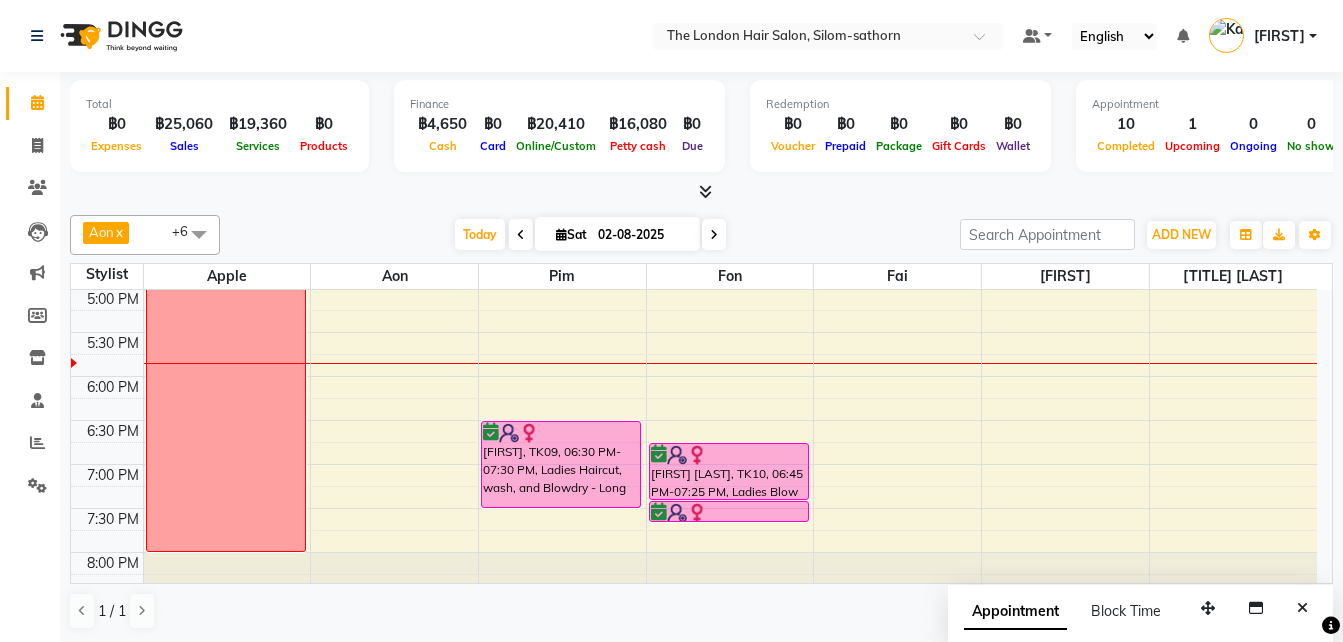 scroll, scrollTop: 1, scrollLeft: 0, axis: vertical 